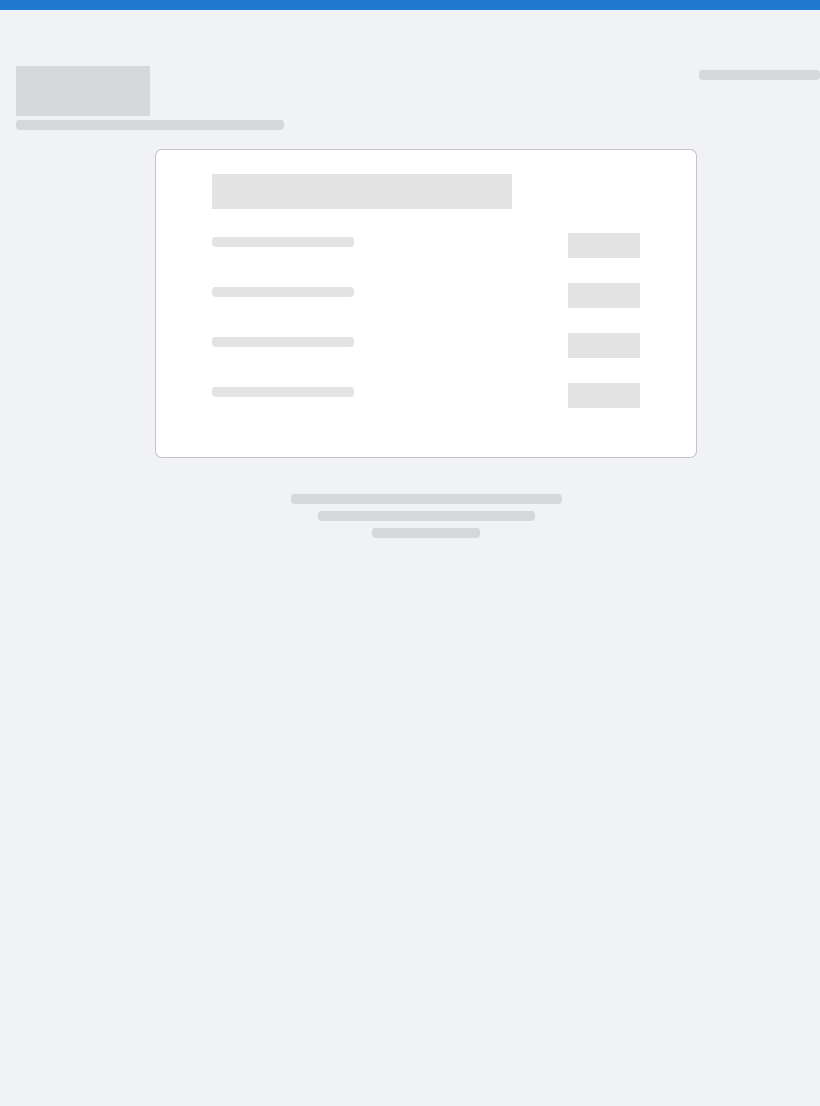 scroll, scrollTop: 0, scrollLeft: 0, axis: both 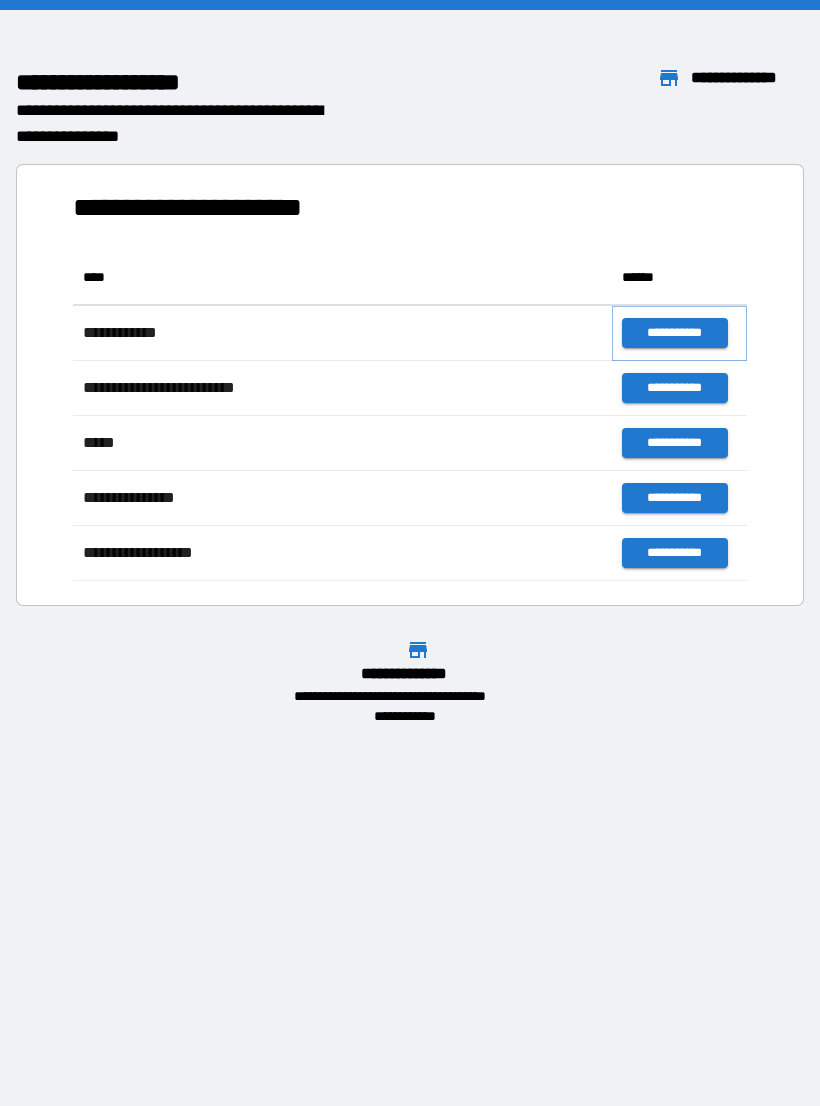 click on "**********" at bounding box center (674, 333) 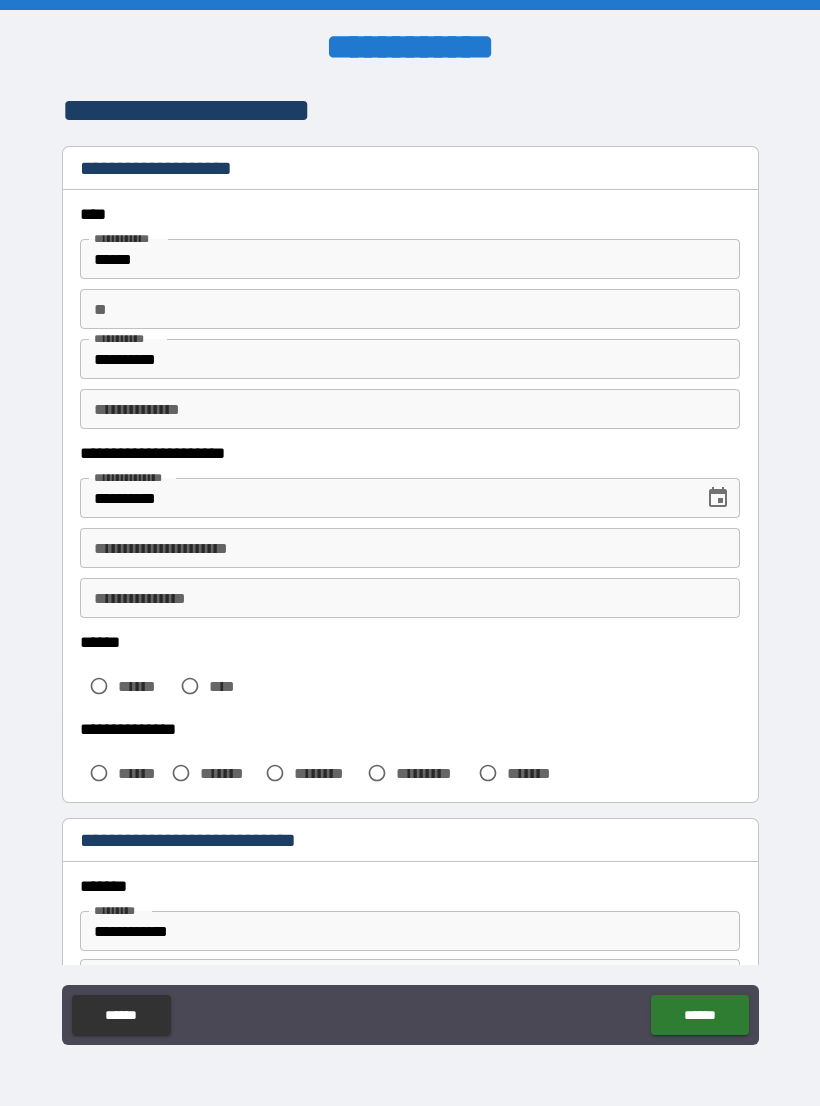 click on "******" at bounding box center [699, 1015] 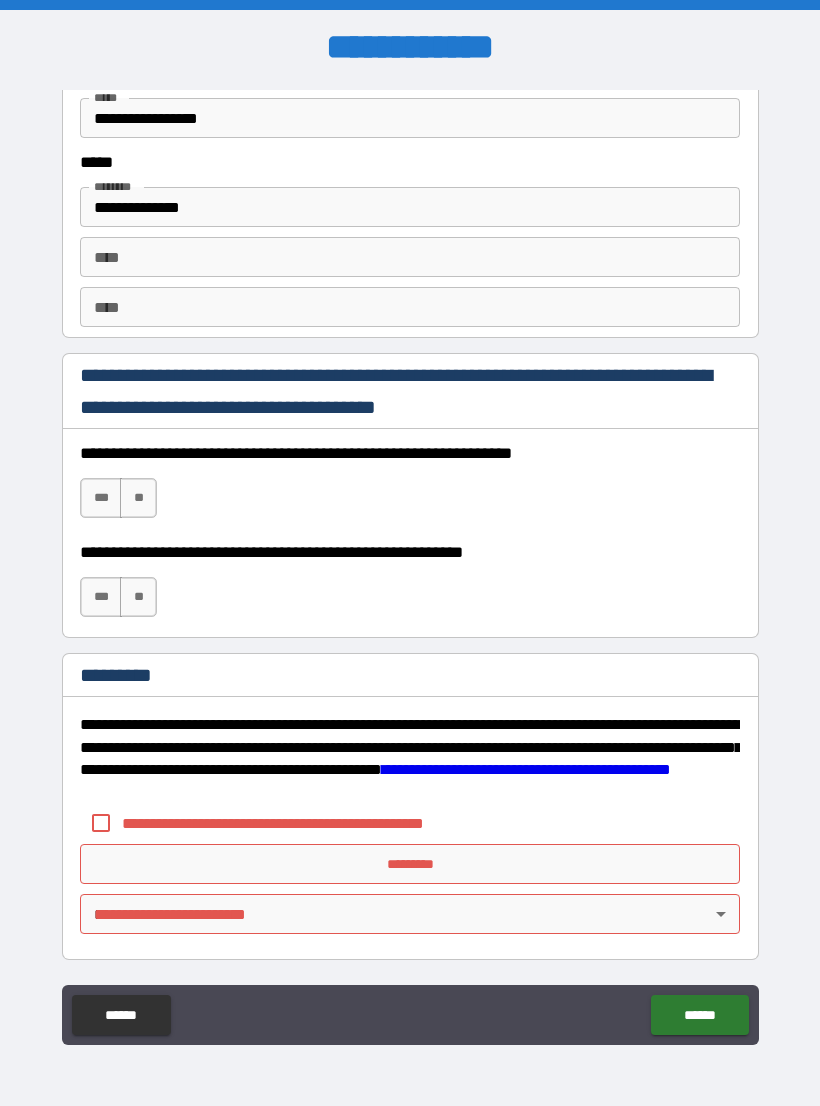 scroll, scrollTop: 2731, scrollLeft: 0, axis: vertical 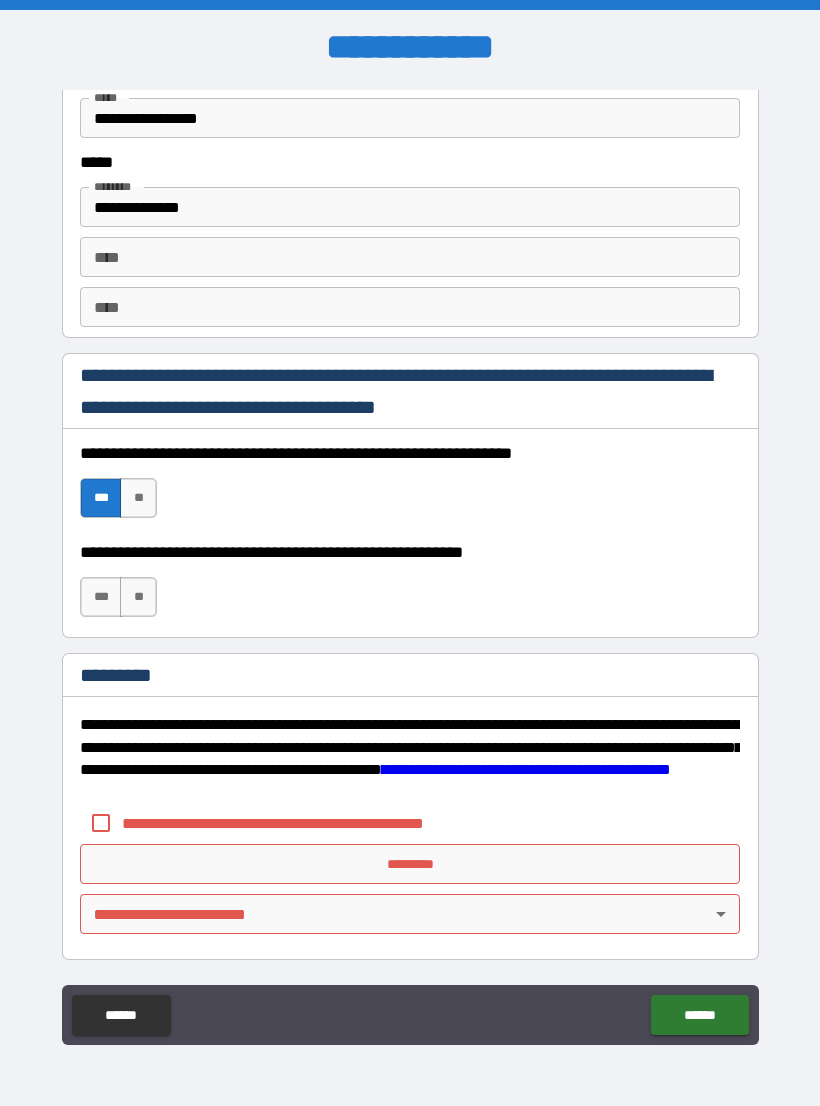 click on "***" at bounding box center (101, 597) 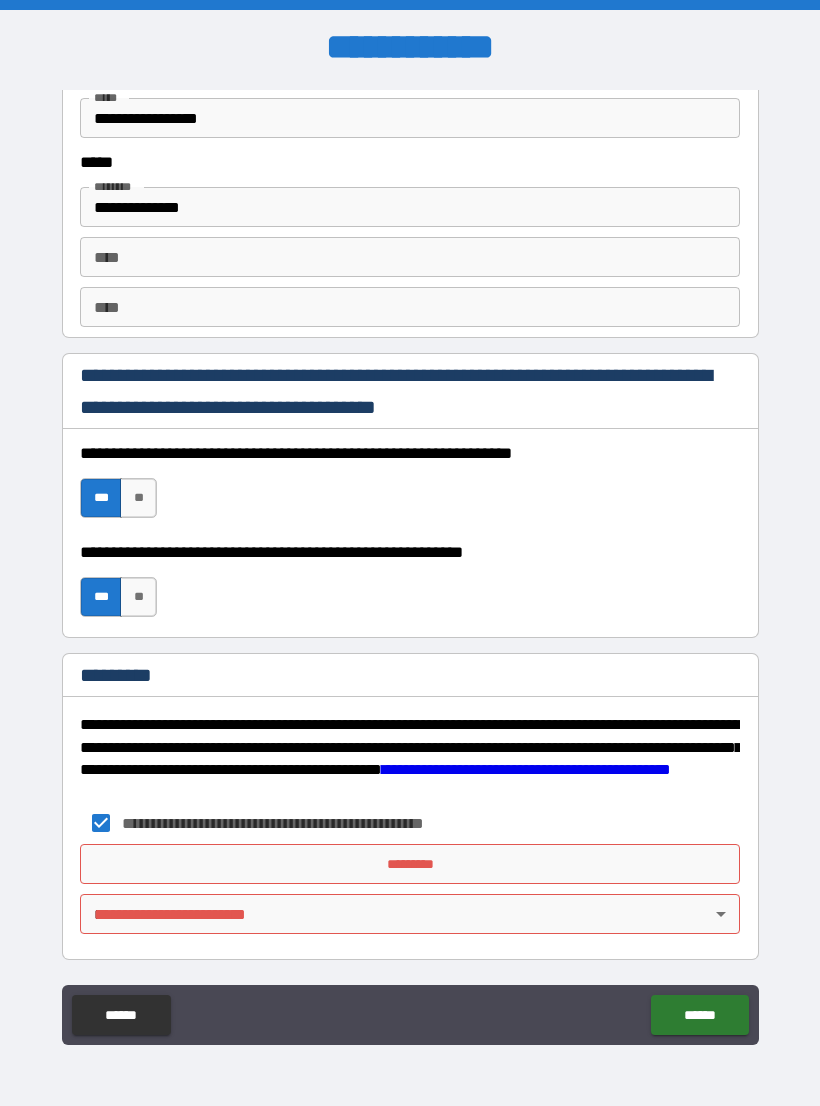 click on "*********" at bounding box center [410, 864] 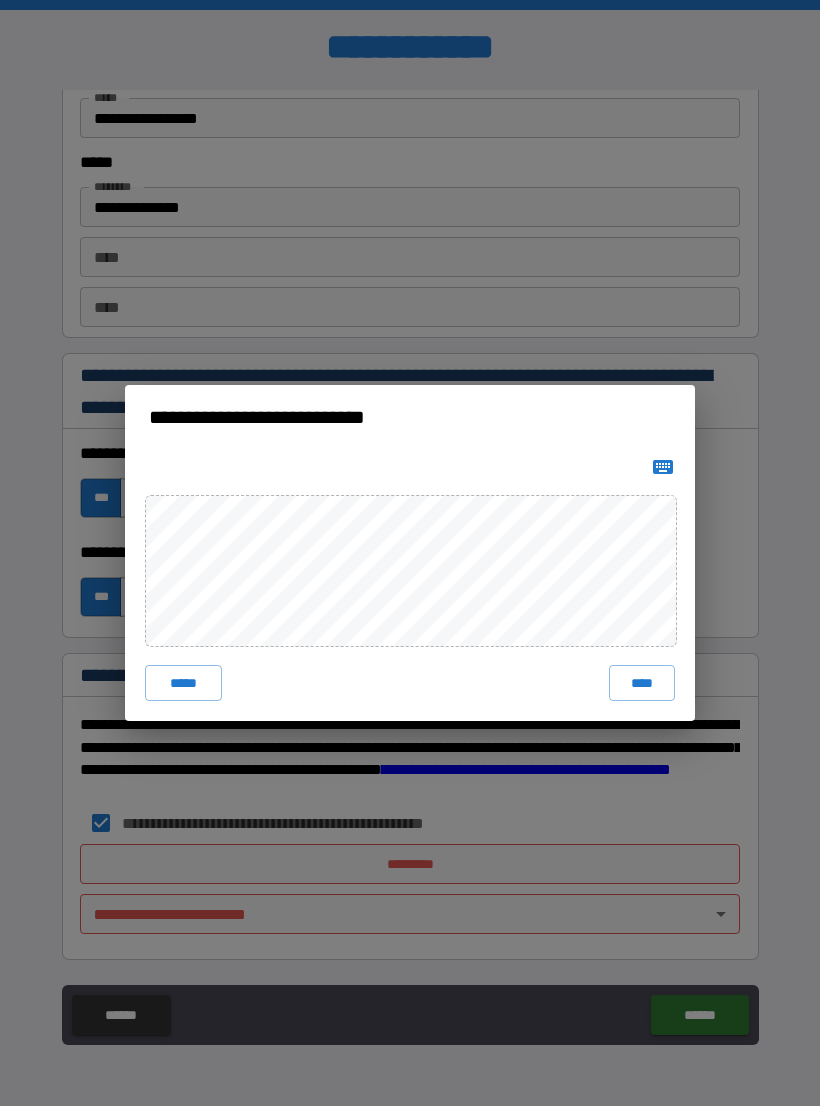 click on "****" at bounding box center (642, 683) 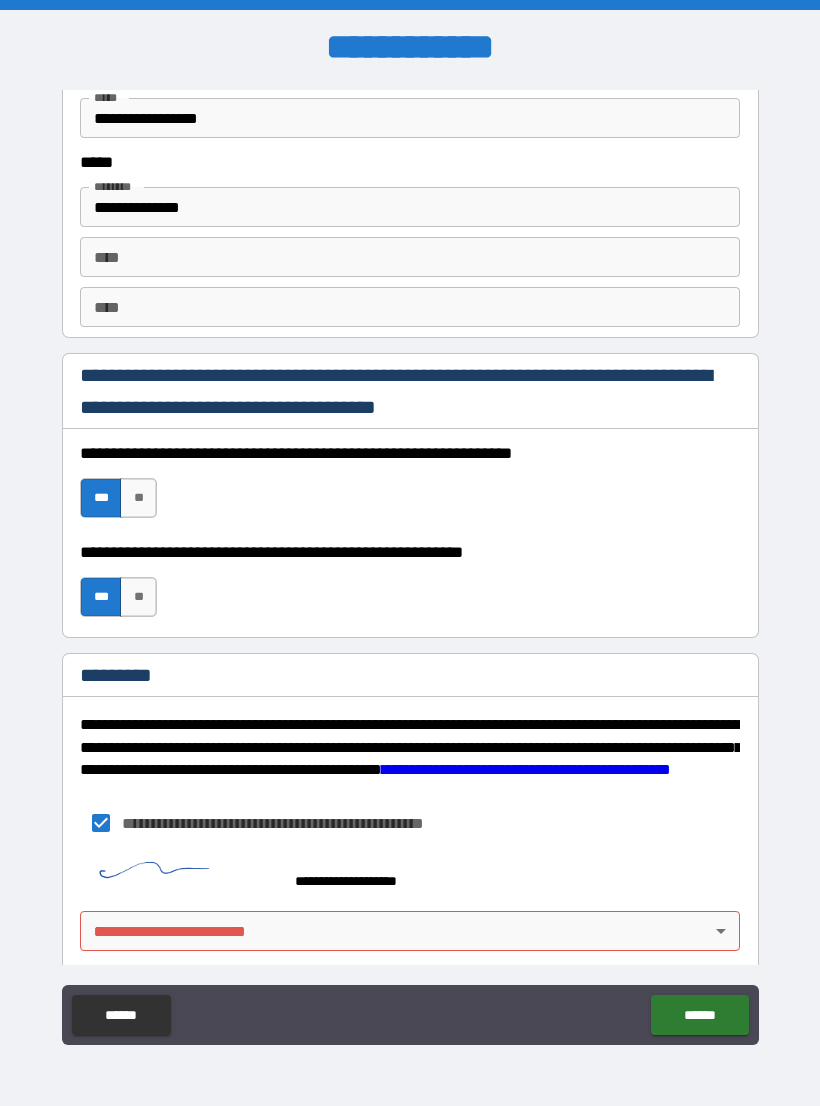 scroll, scrollTop: 2721, scrollLeft: 0, axis: vertical 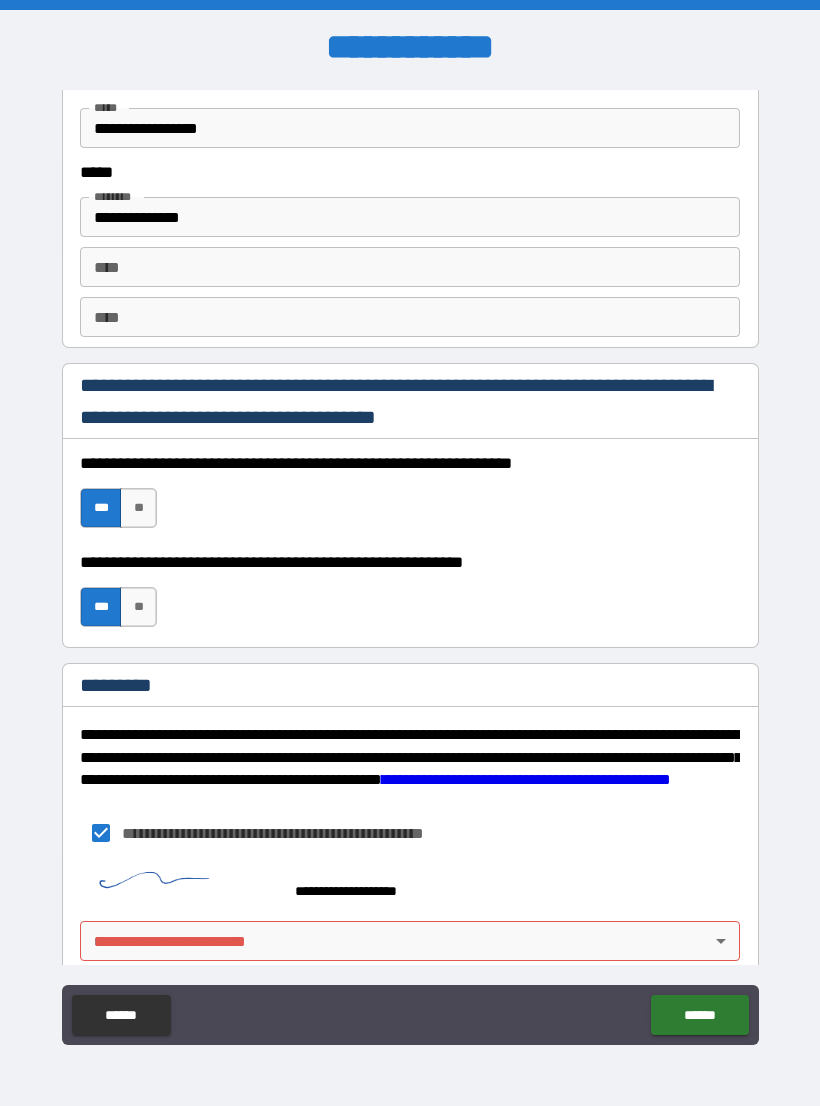 click on "**********" at bounding box center [410, 568] 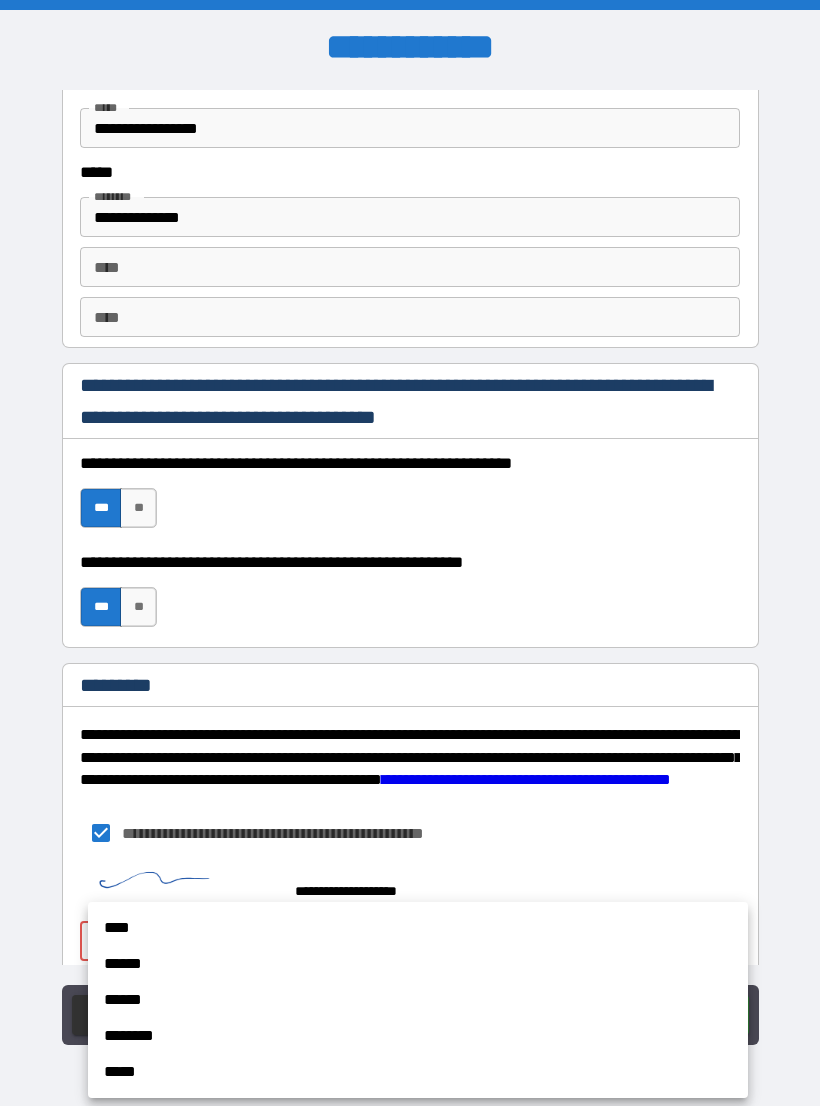 click on "****" at bounding box center (418, 928) 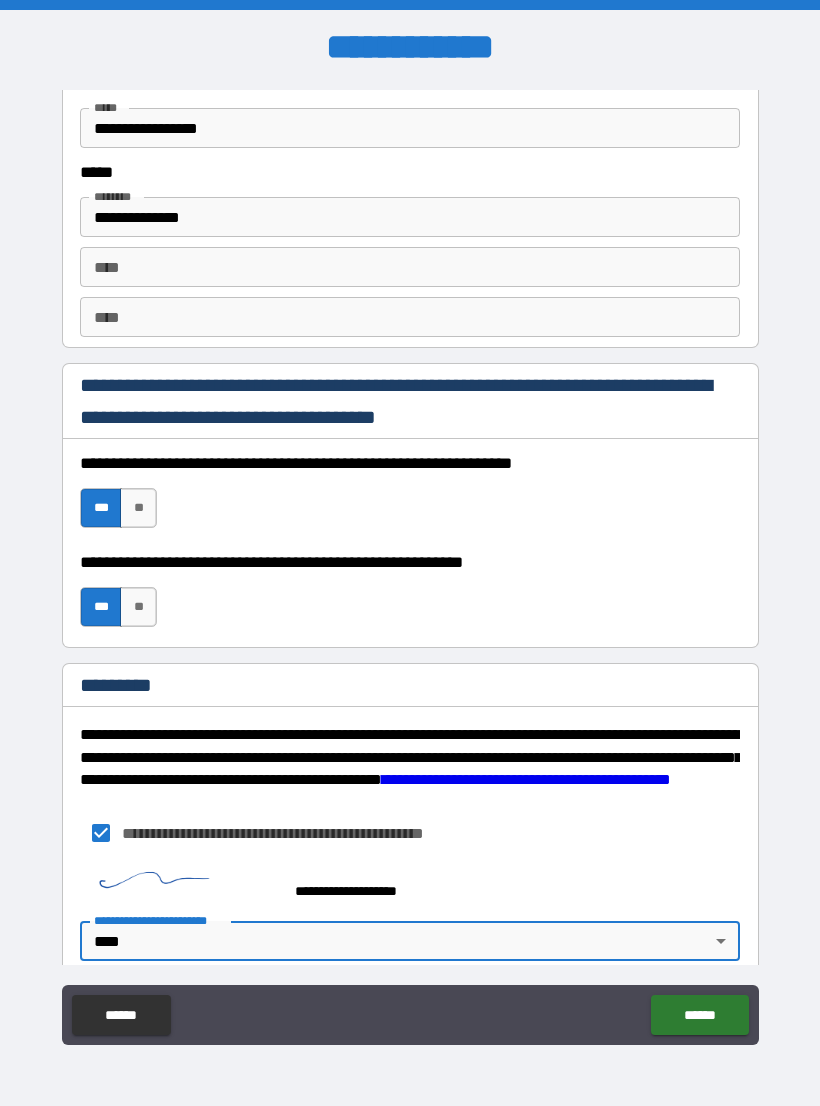 click on "******" at bounding box center (699, 1015) 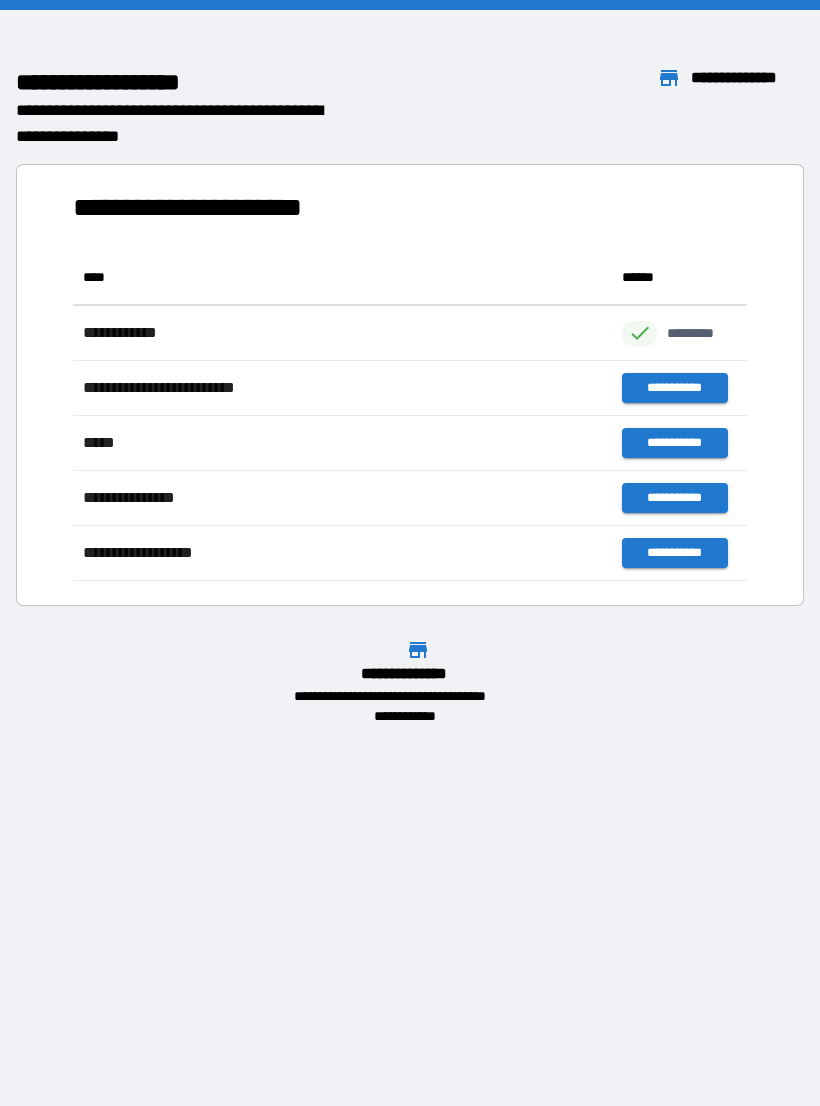 scroll, scrollTop: 1, scrollLeft: 1, axis: both 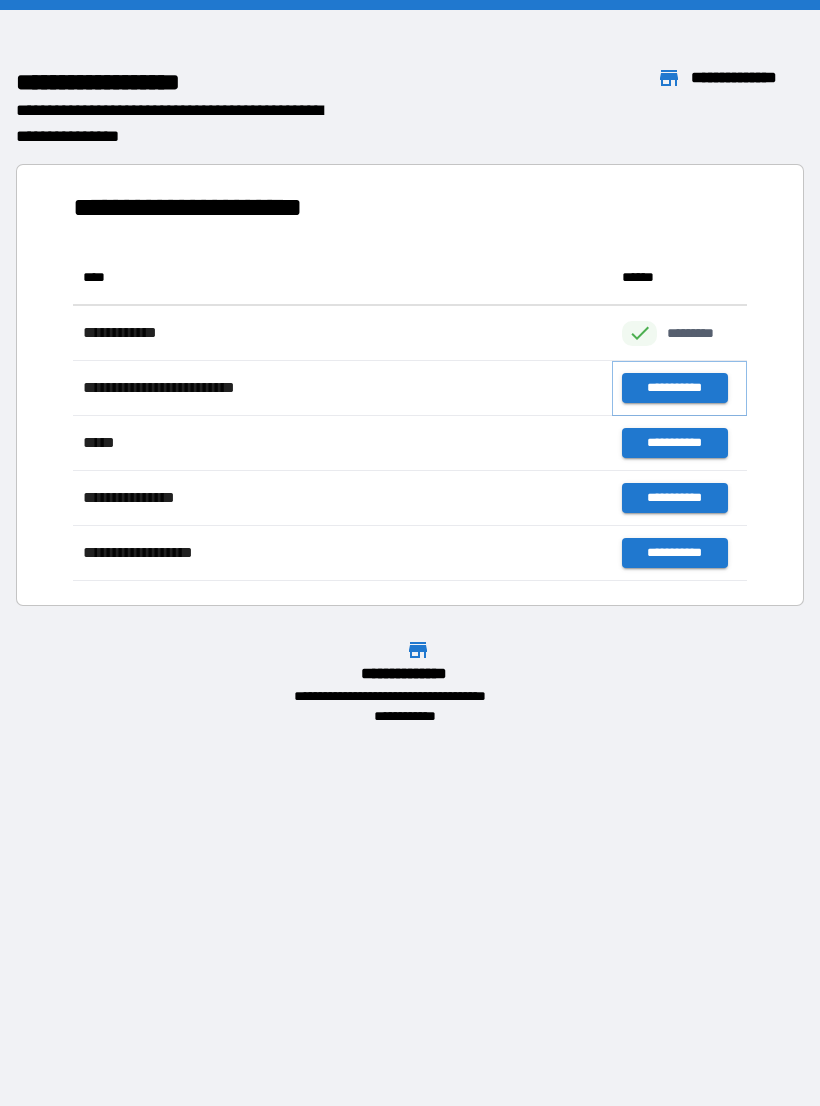 click on "**********" at bounding box center (674, 388) 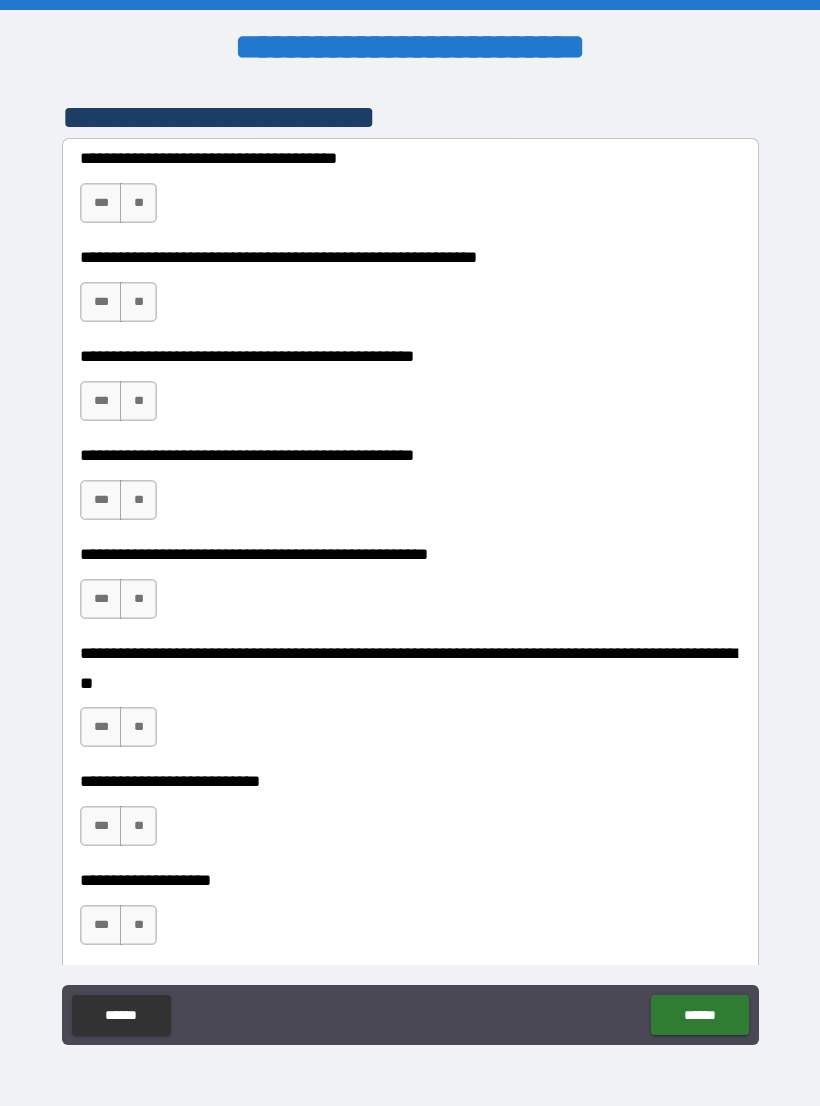 scroll, scrollTop: 443, scrollLeft: 0, axis: vertical 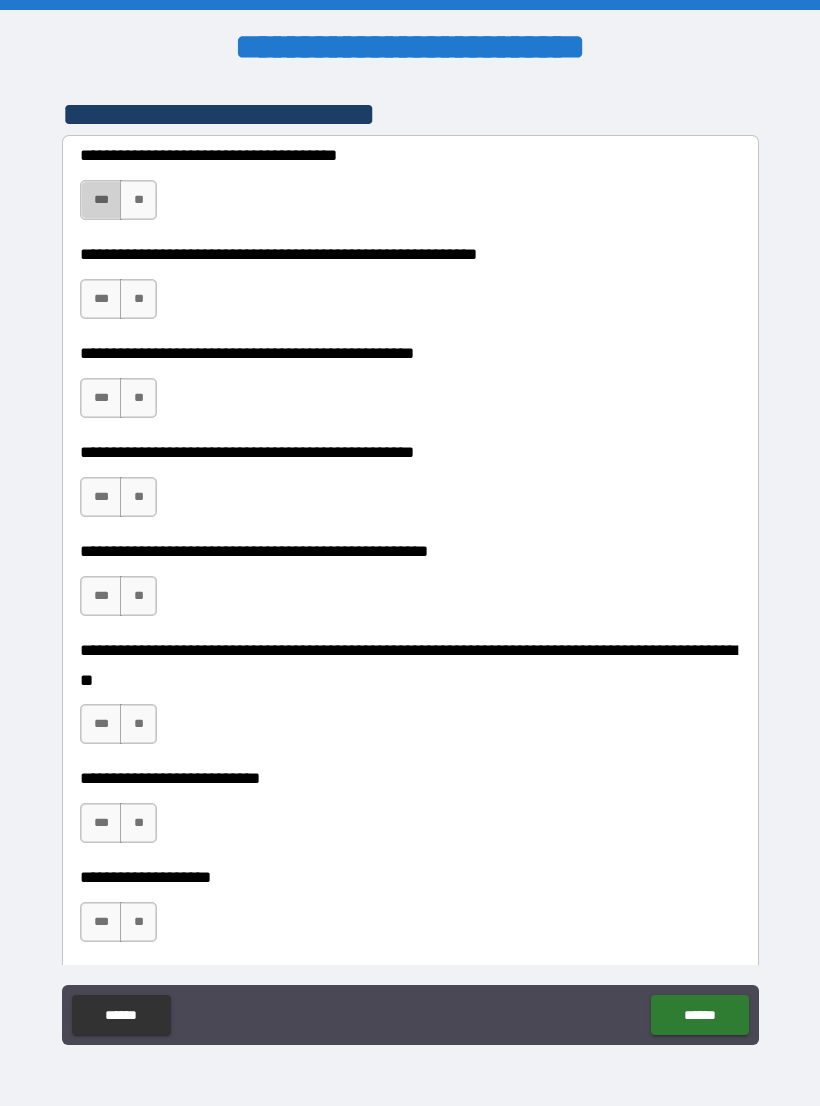 click on "***" at bounding box center [101, 200] 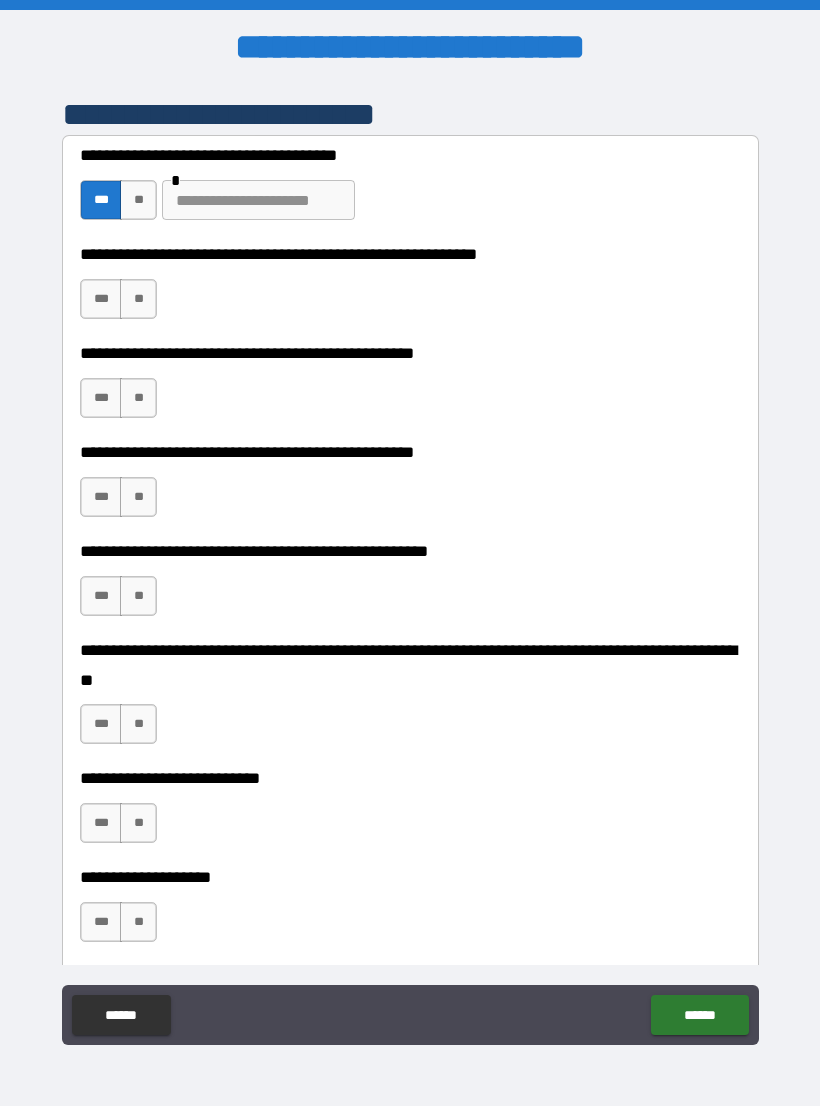 click on "***" at bounding box center [101, 299] 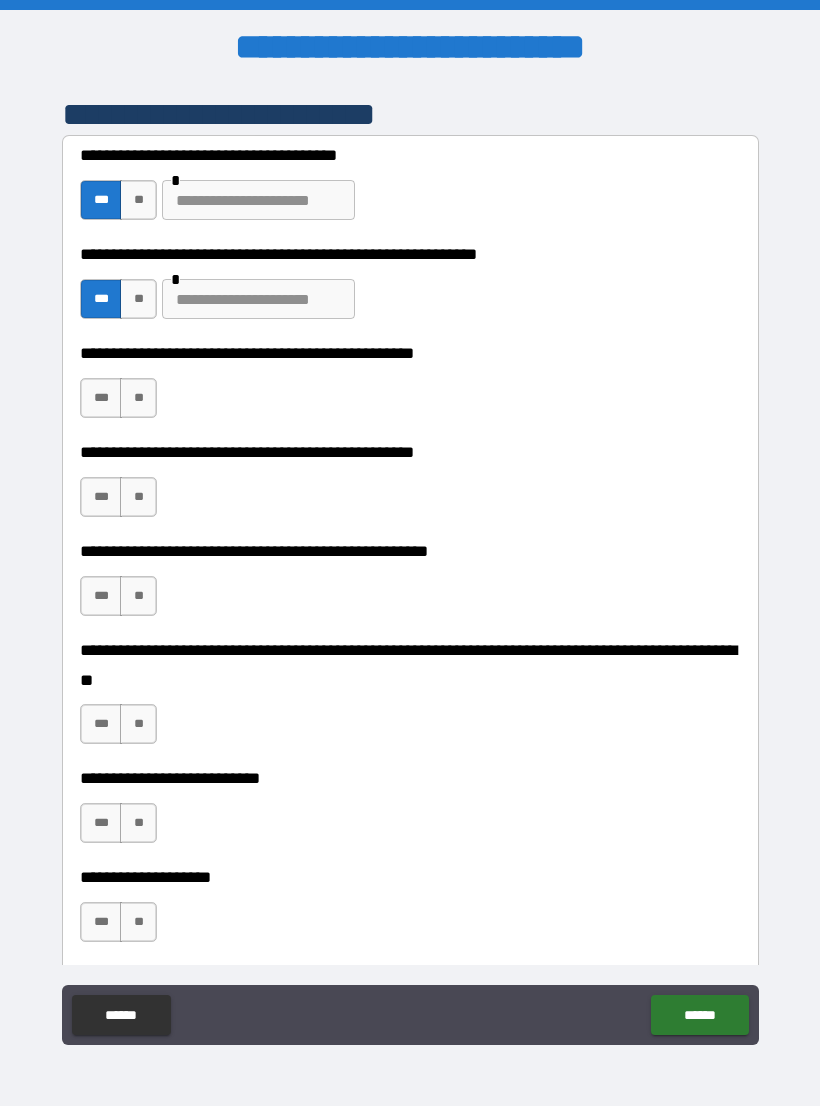 click on "**" at bounding box center (138, 398) 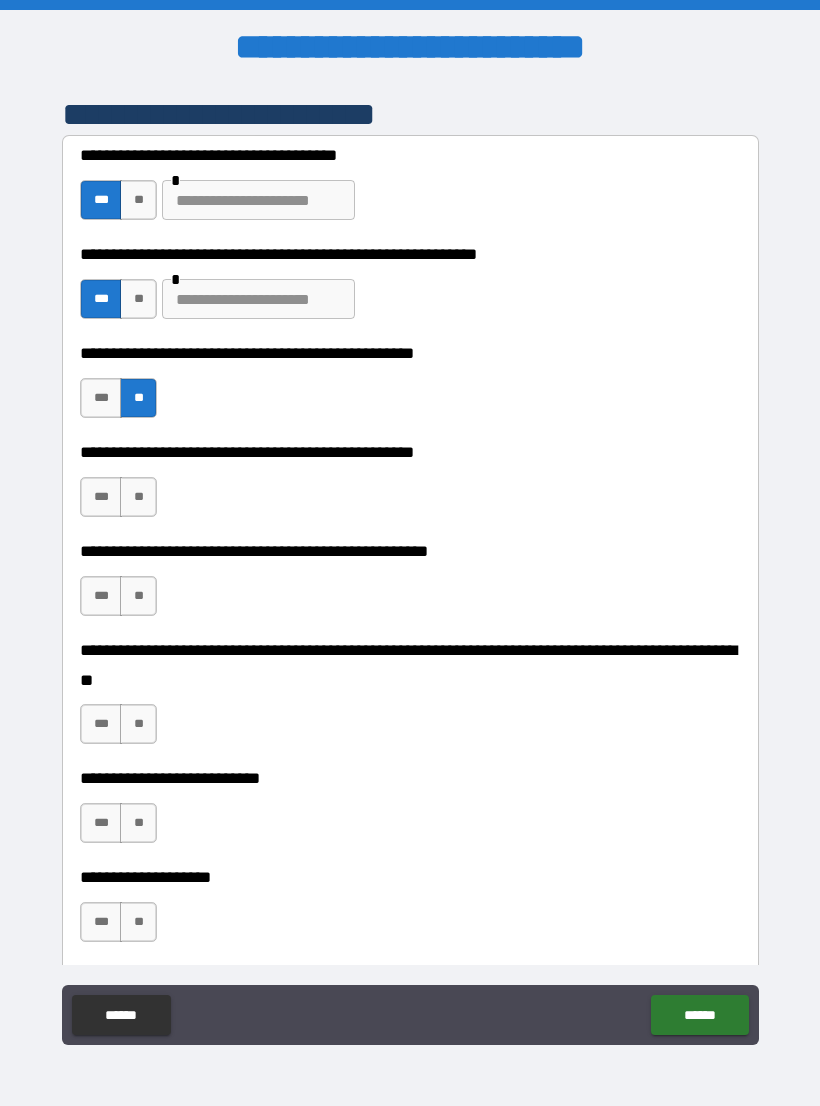 click on "***" at bounding box center [101, 497] 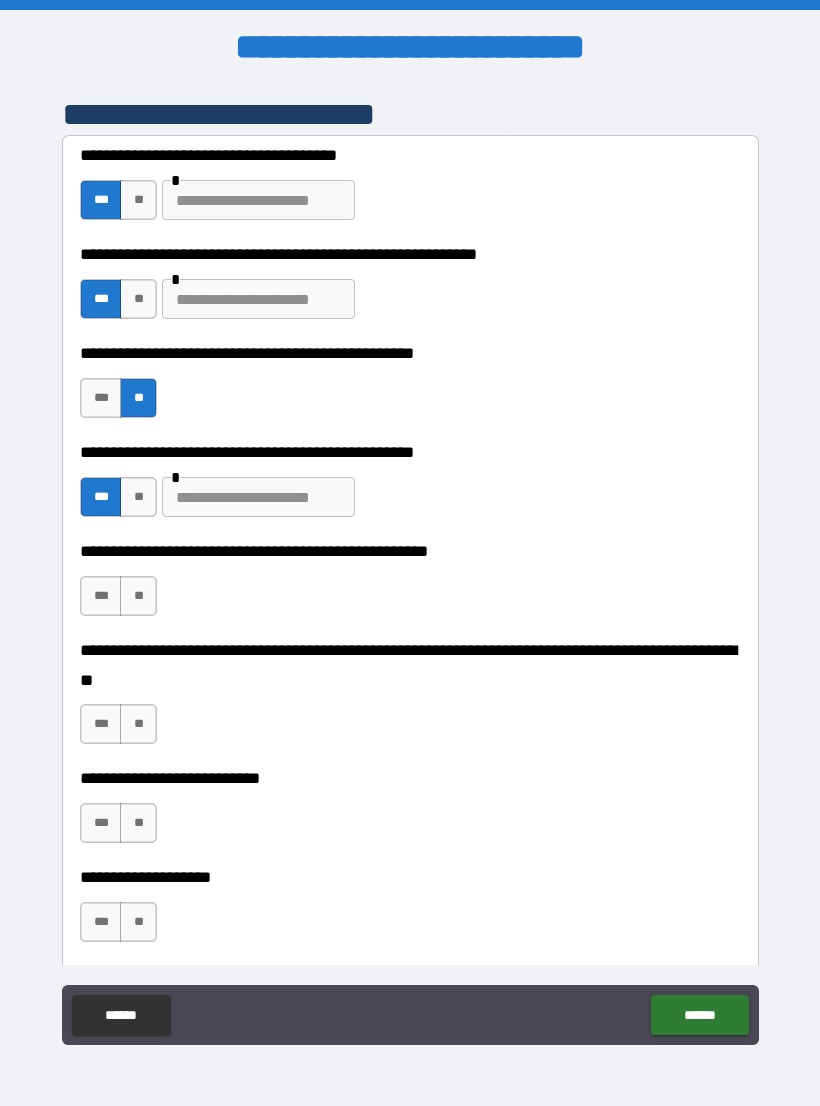 click on "**" at bounding box center (138, 596) 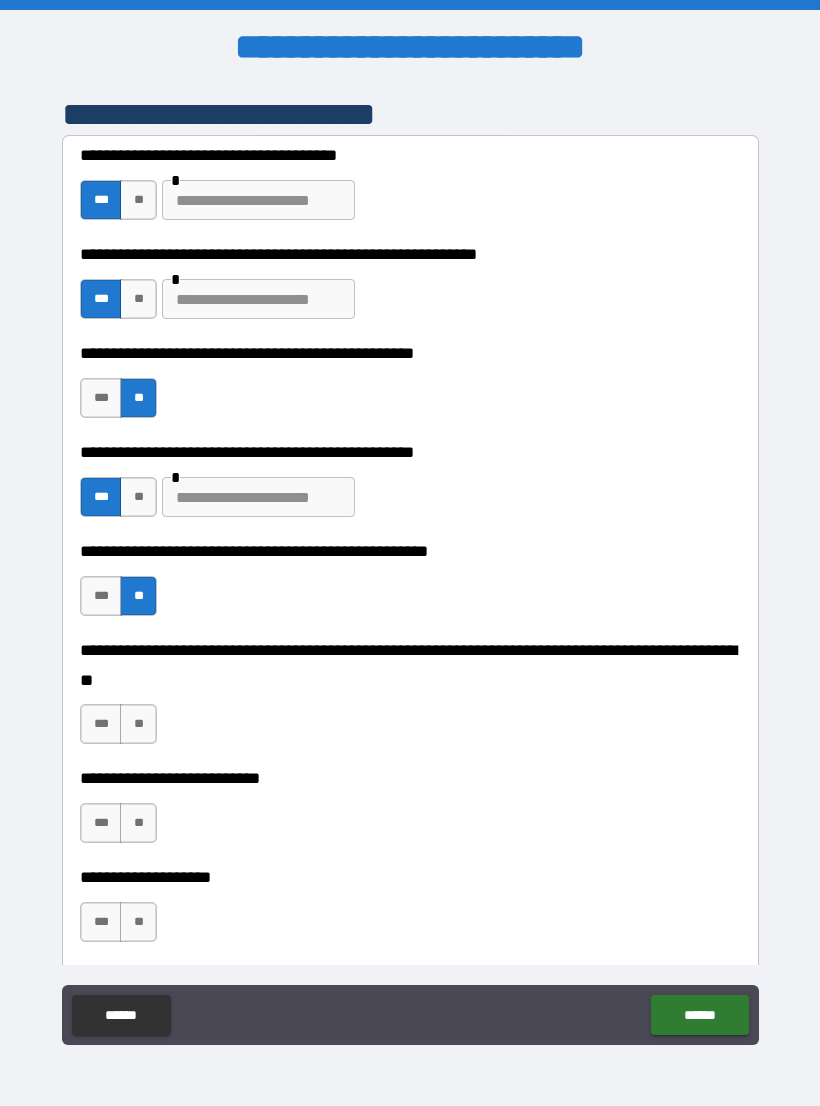 click on "**" at bounding box center (138, 724) 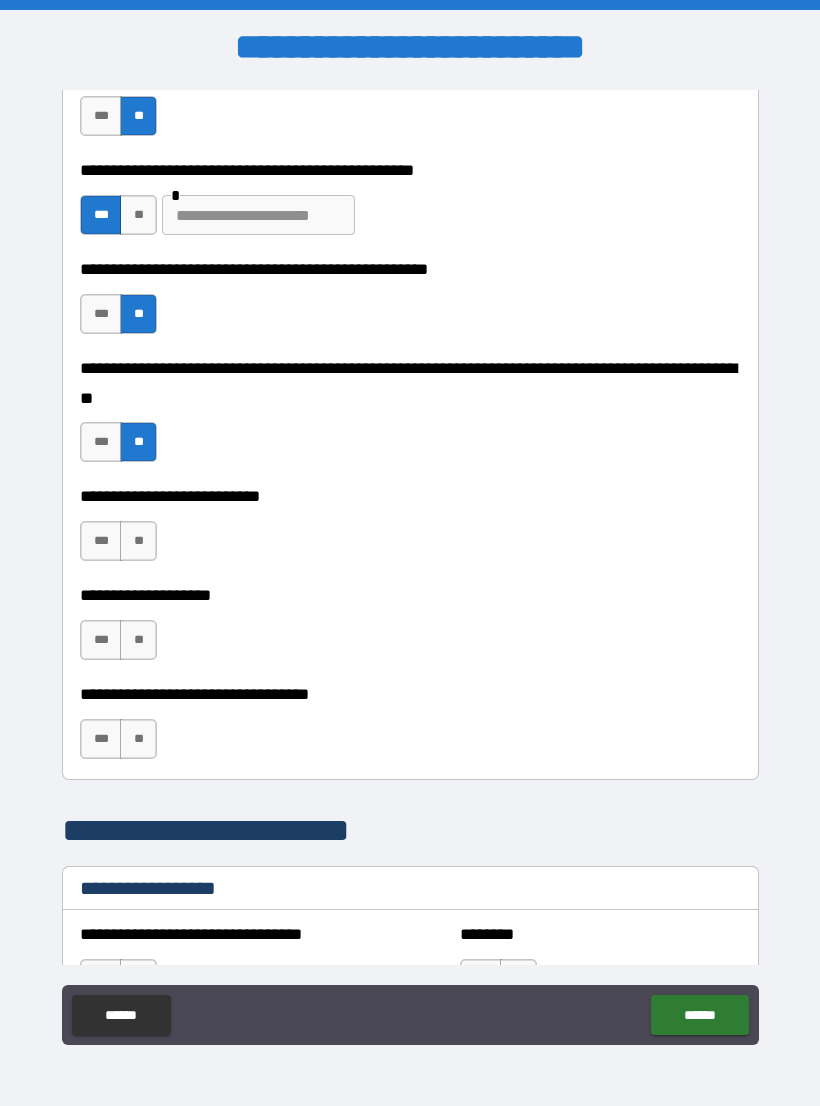 scroll, scrollTop: 721, scrollLeft: 0, axis: vertical 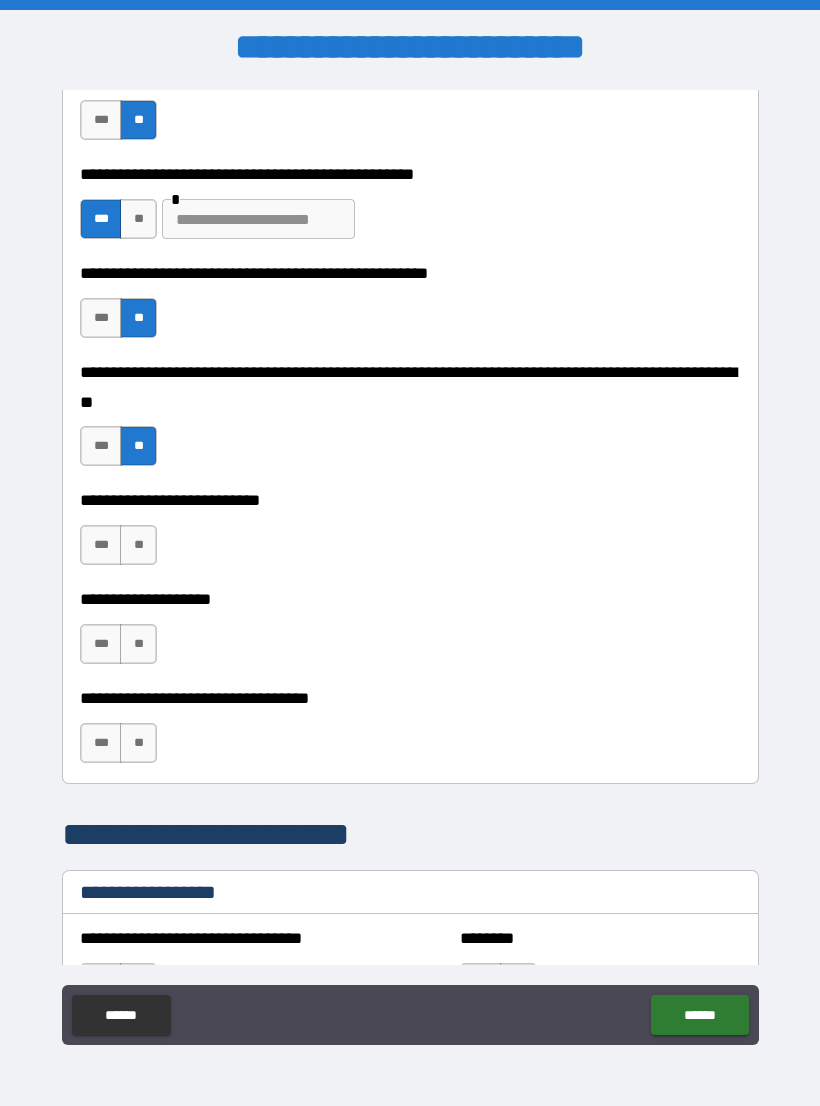 click on "**" at bounding box center (138, 545) 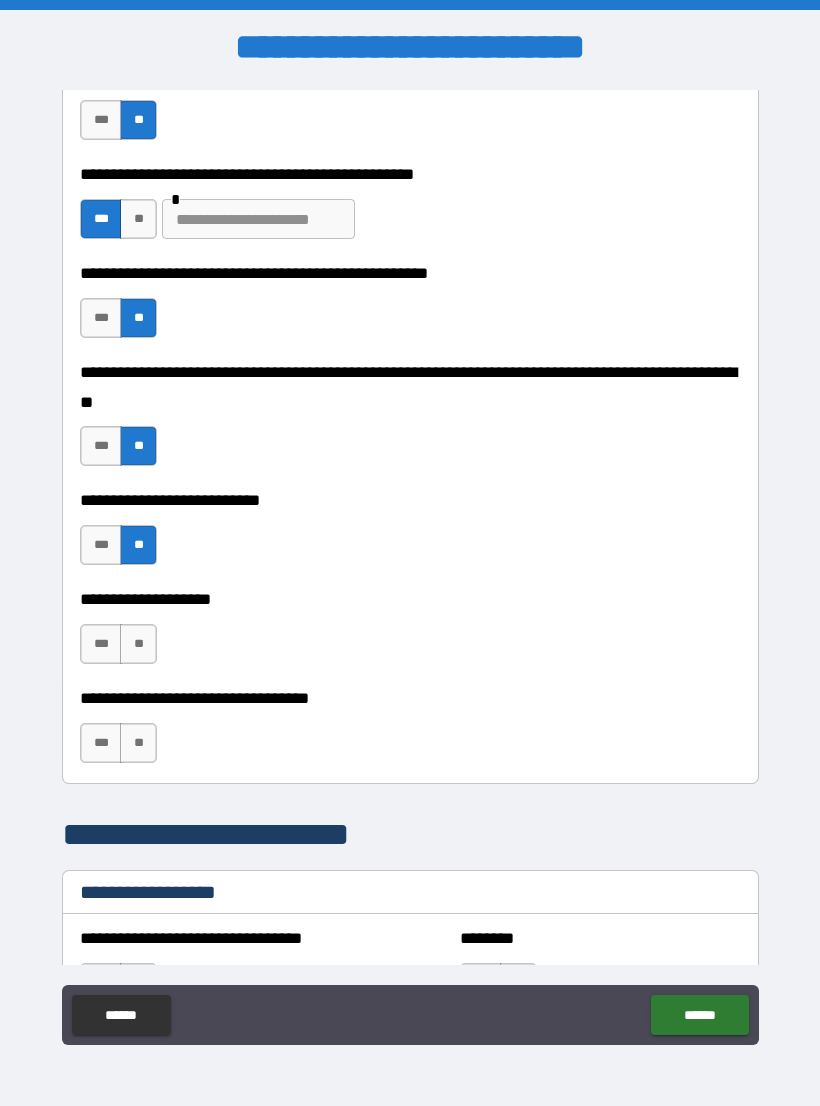 click on "**" at bounding box center (138, 644) 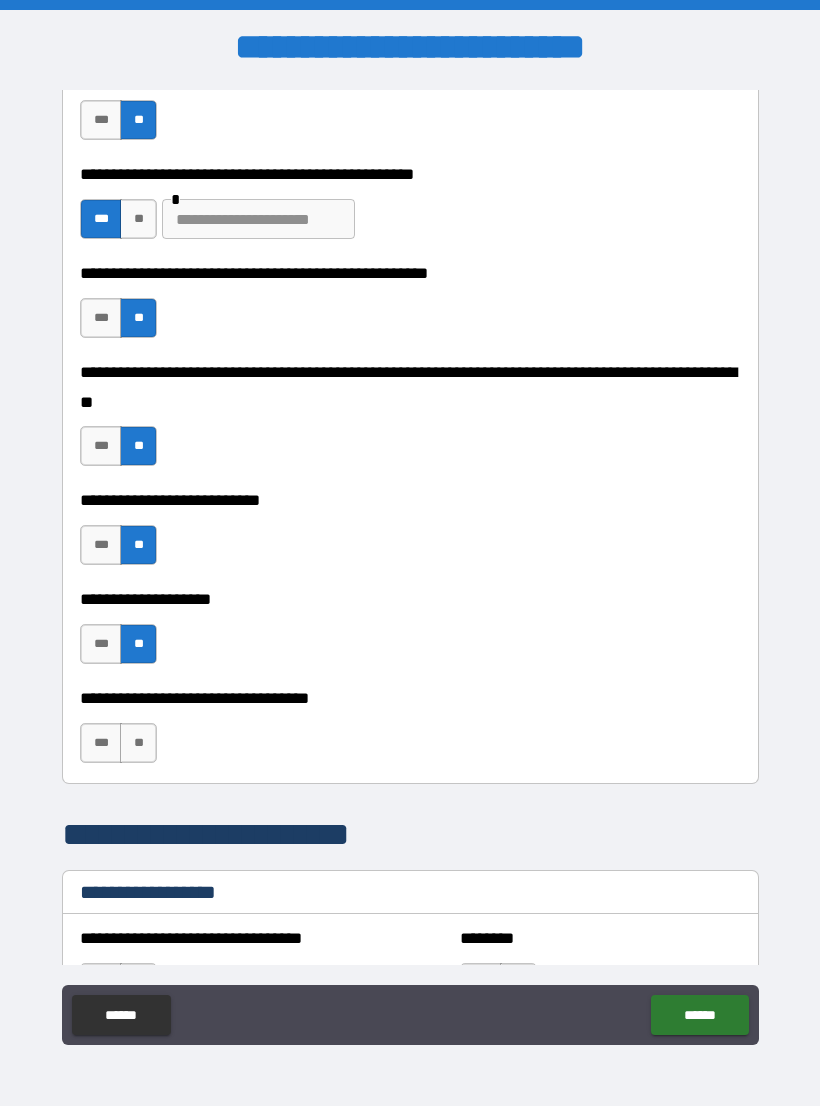 click on "**" at bounding box center (138, 743) 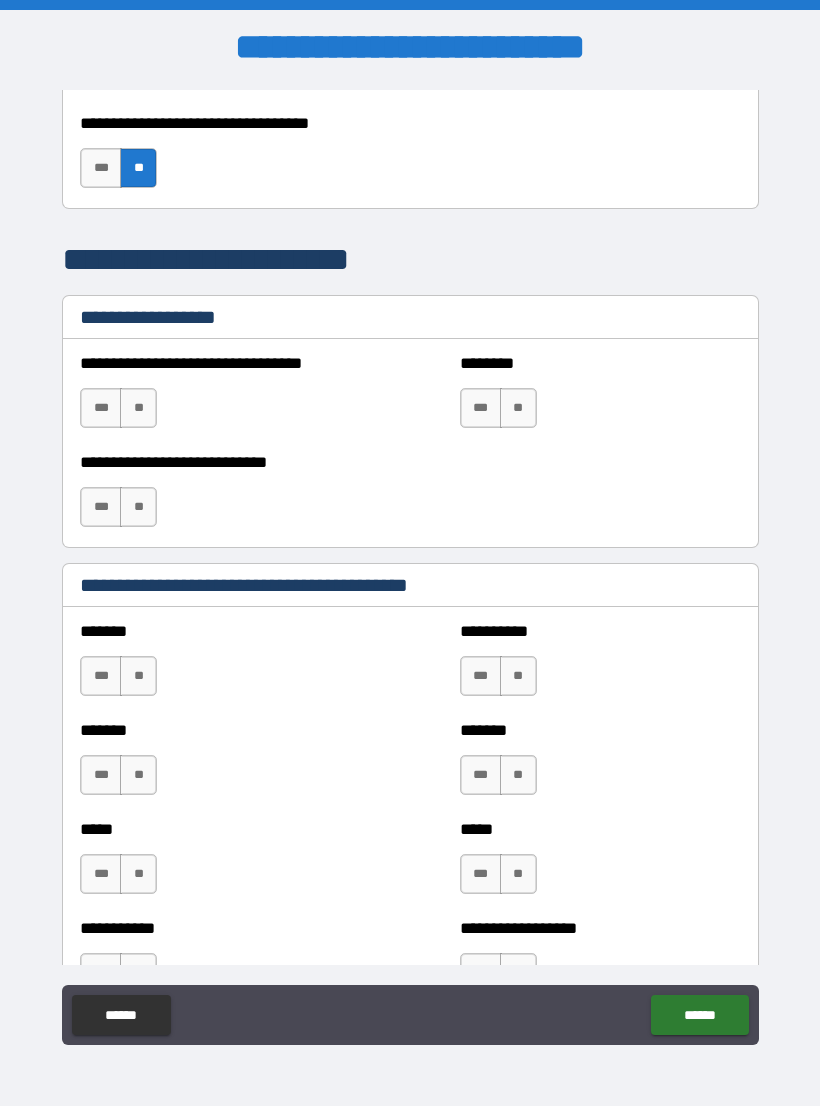 scroll, scrollTop: 1299, scrollLeft: 0, axis: vertical 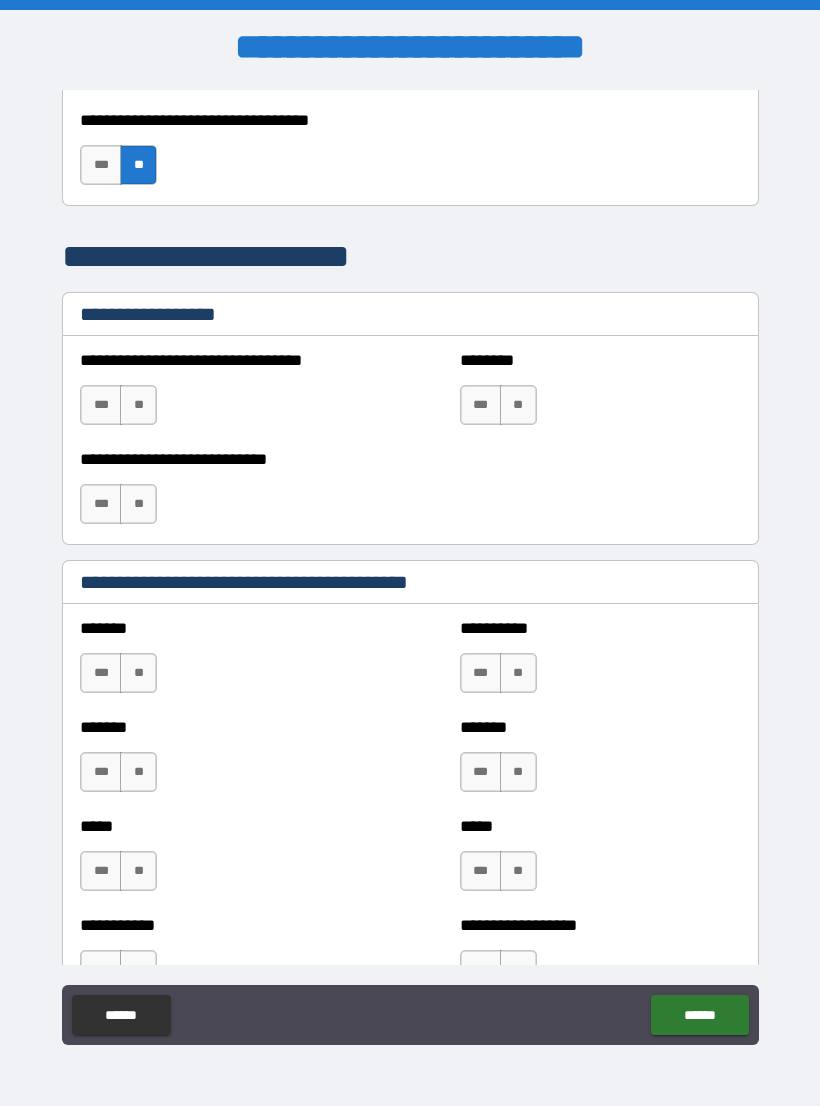 click on "**" at bounding box center (138, 405) 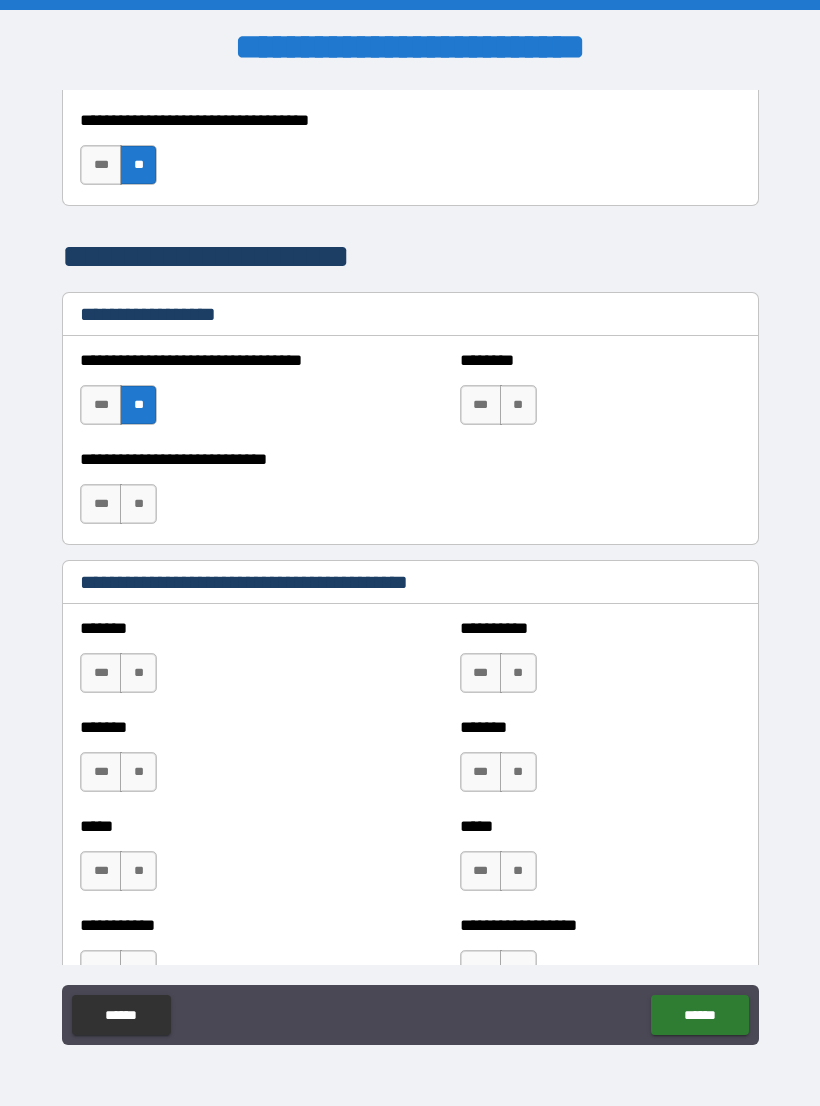click on "**" at bounding box center (138, 504) 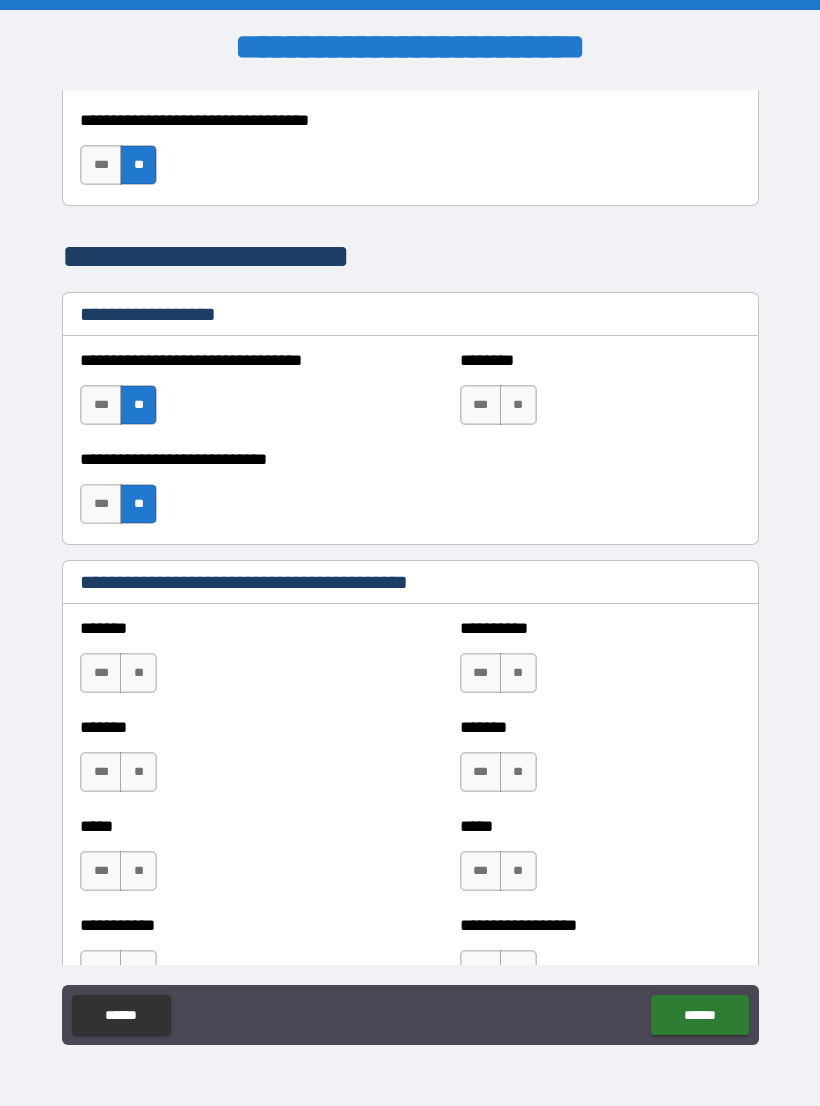click on "**" at bounding box center [518, 405] 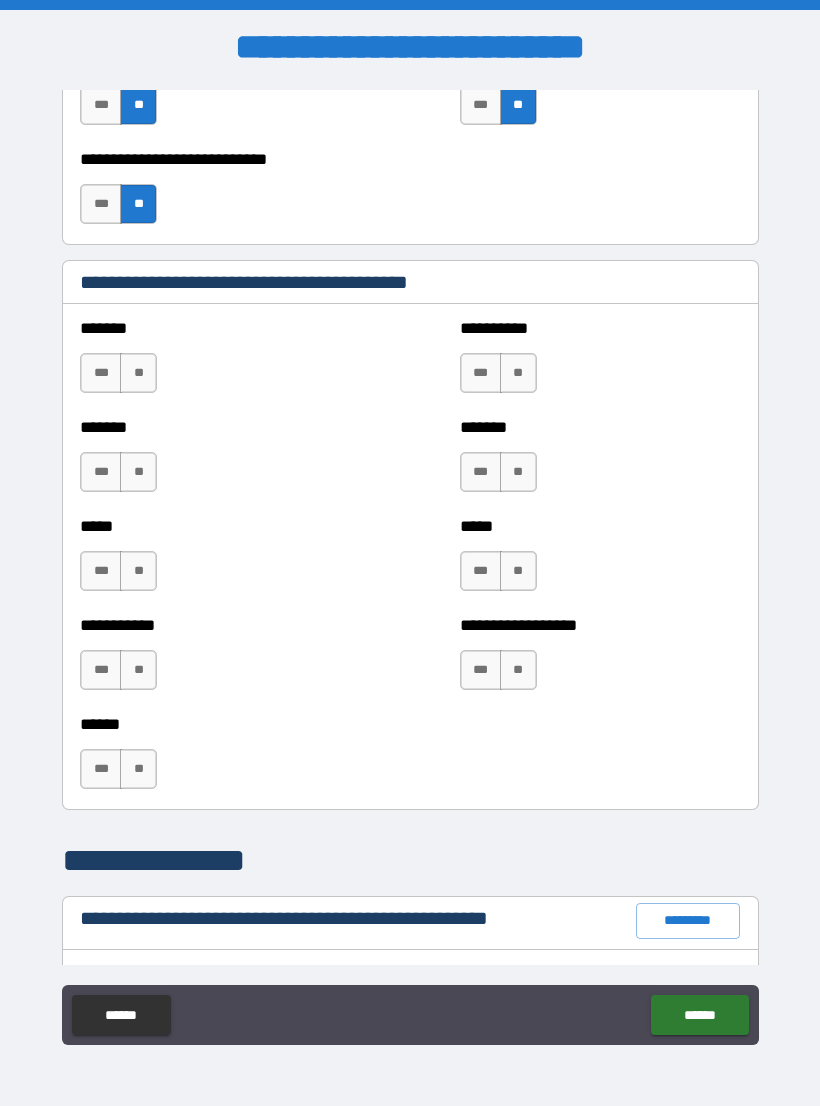 scroll, scrollTop: 1600, scrollLeft: 0, axis: vertical 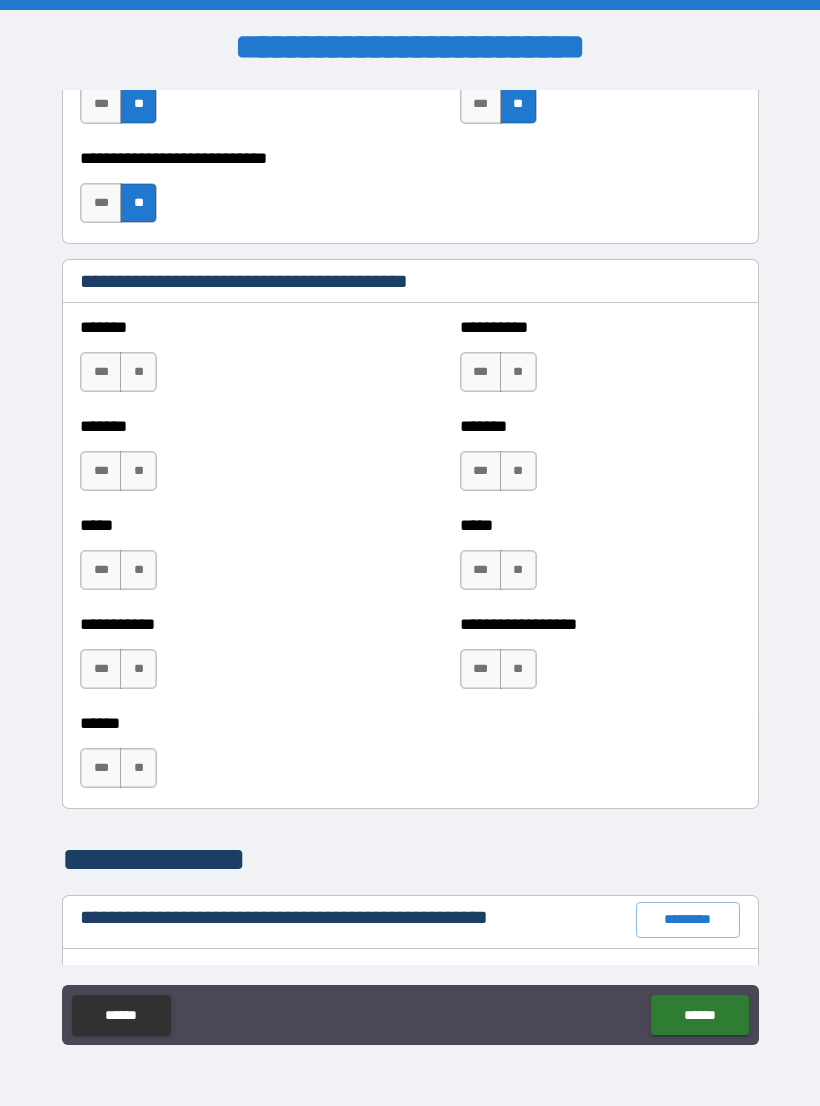 click on "**" at bounding box center [138, 372] 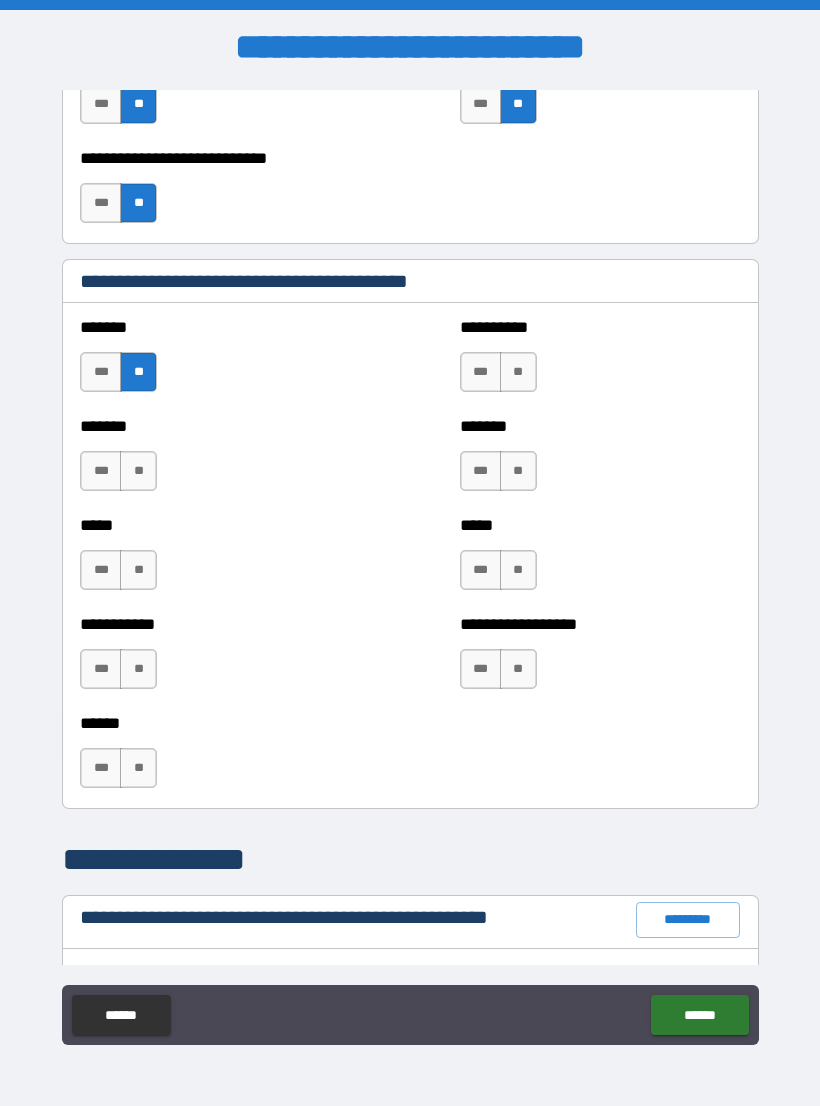 click on "**" at bounding box center [138, 471] 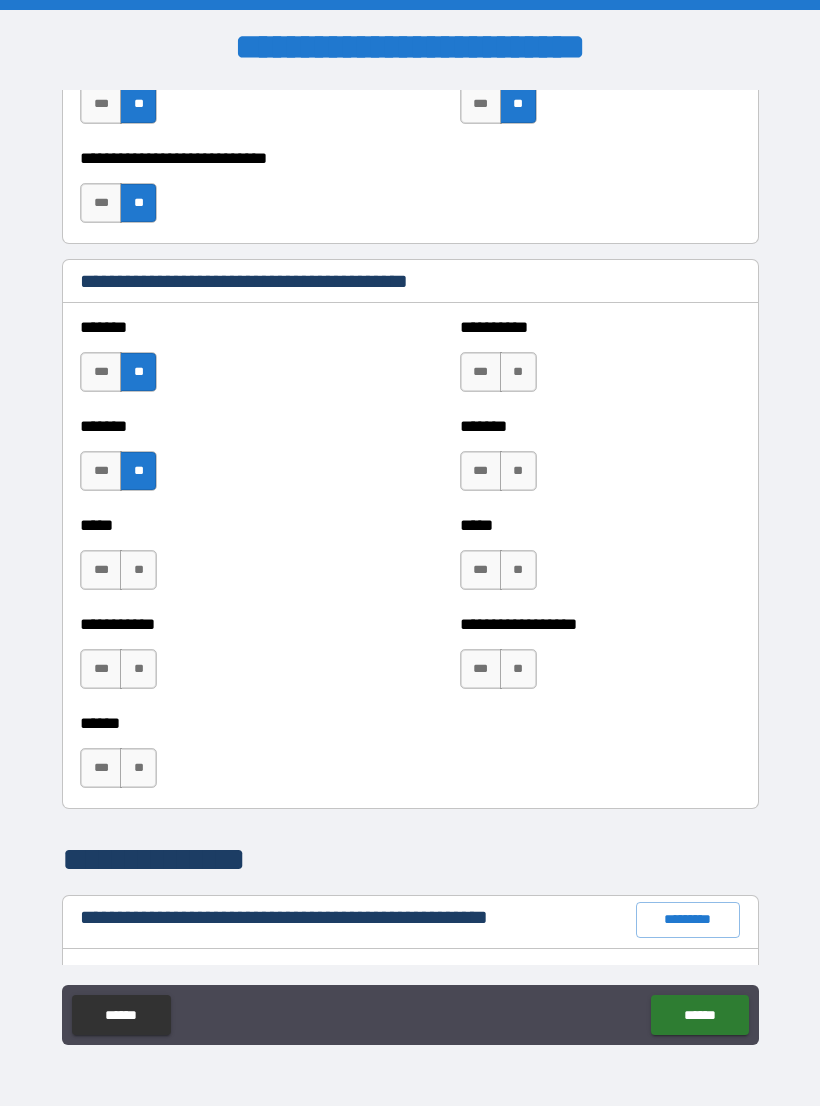 click on "**" at bounding box center (138, 570) 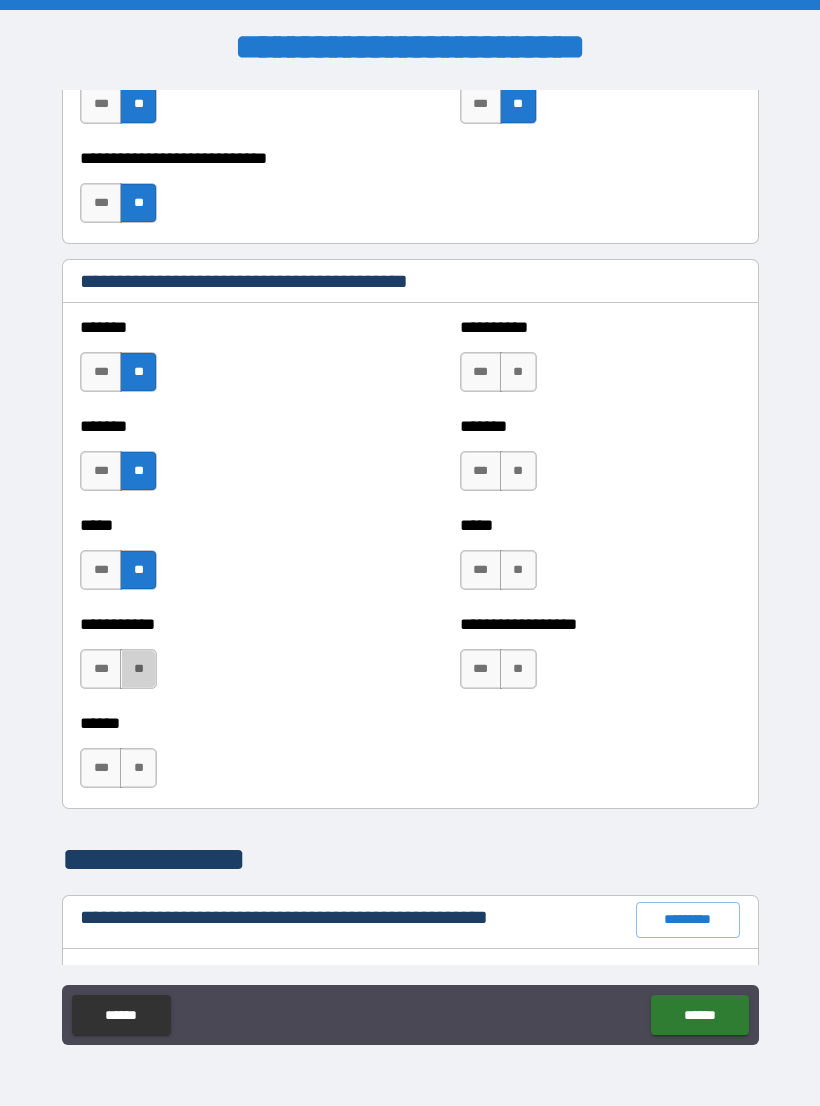 click on "**" at bounding box center [138, 669] 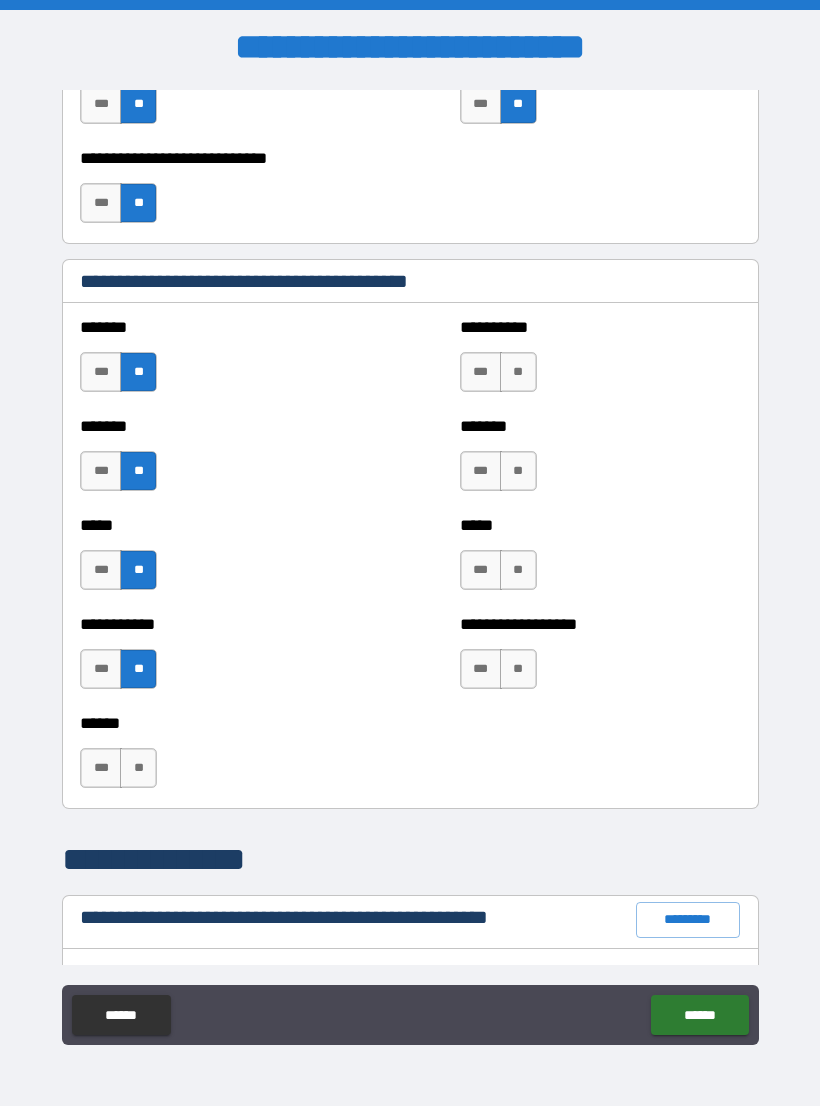 click on "**" at bounding box center (138, 768) 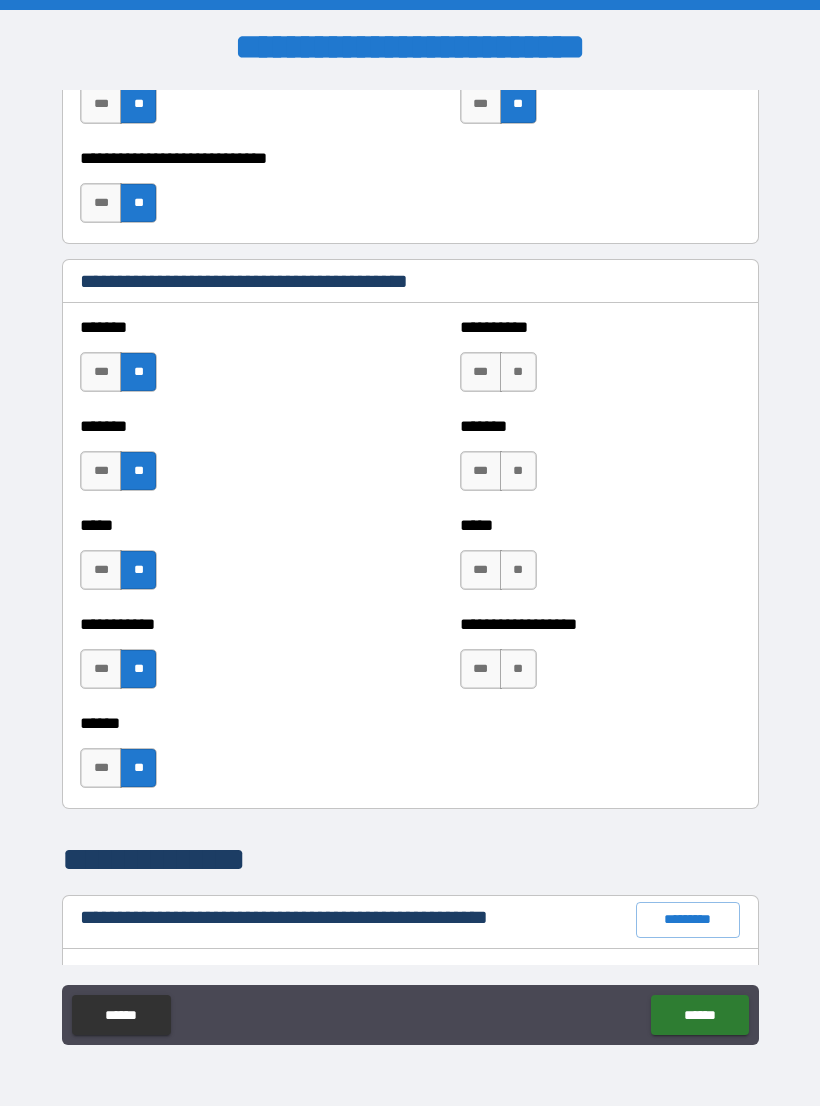 click on "**" at bounding box center [518, 669] 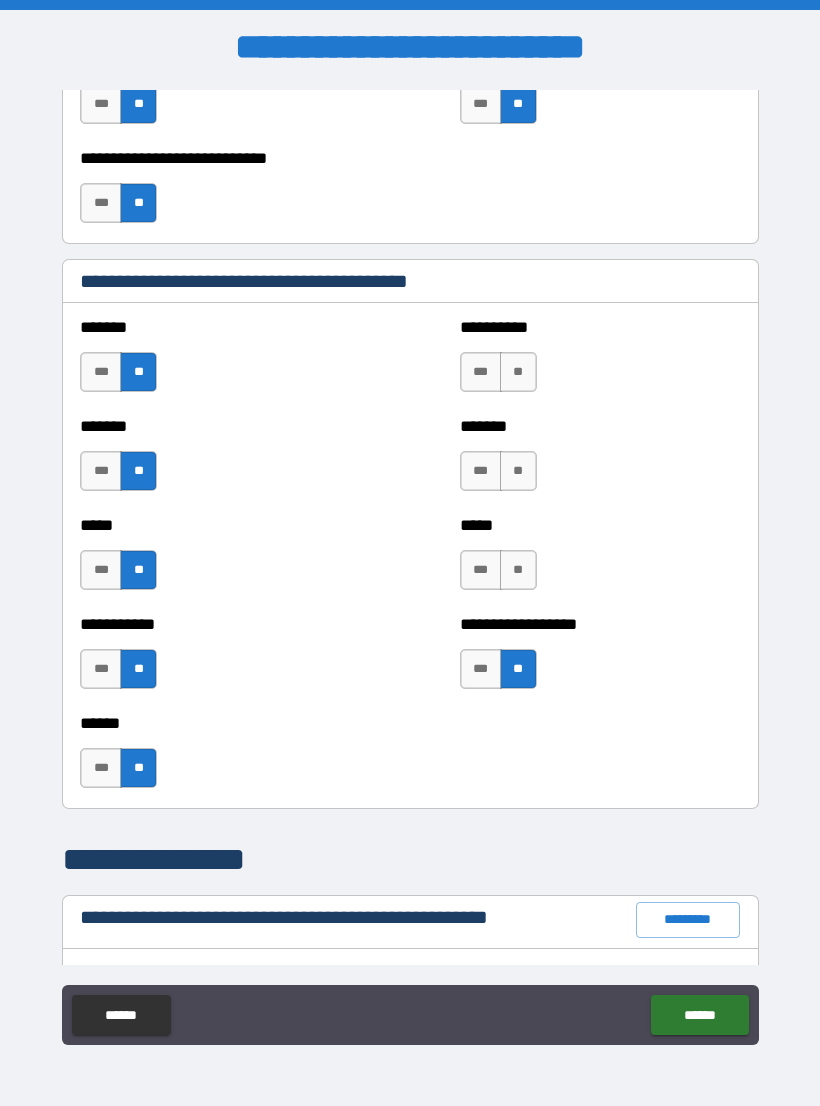click on "**" at bounding box center [518, 570] 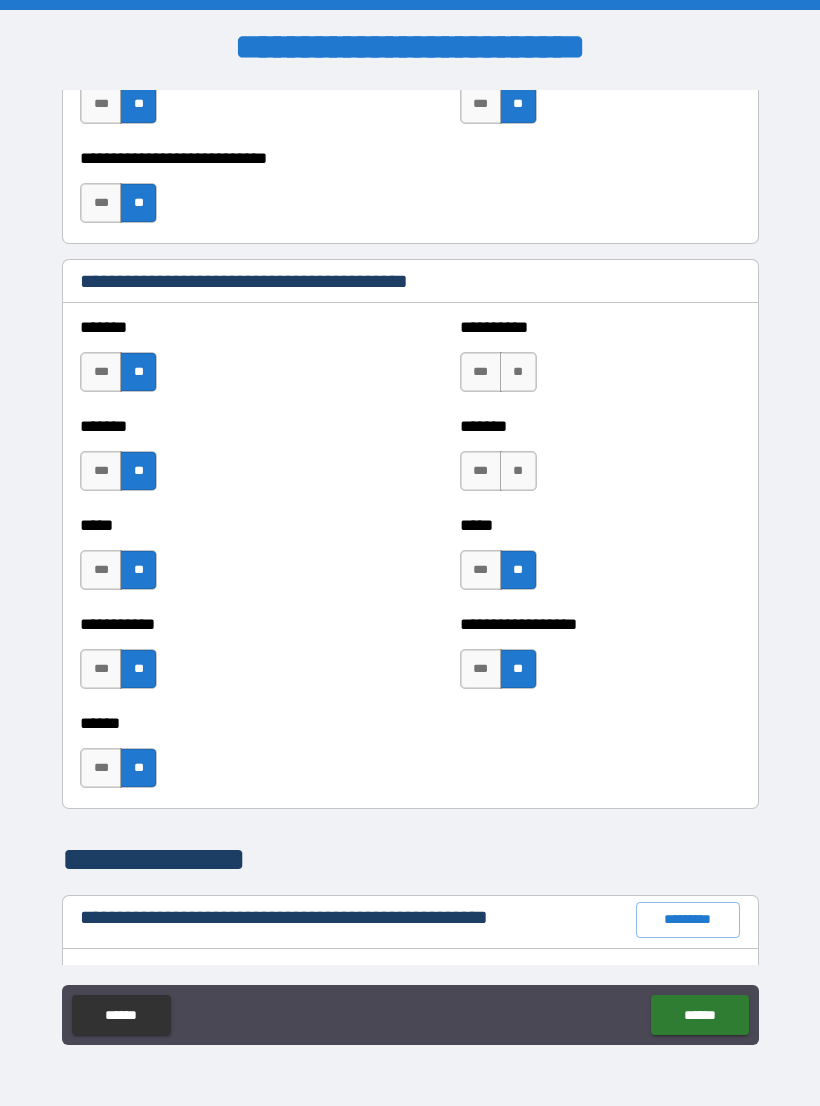 click on "**" at bounding box center (518, 471) 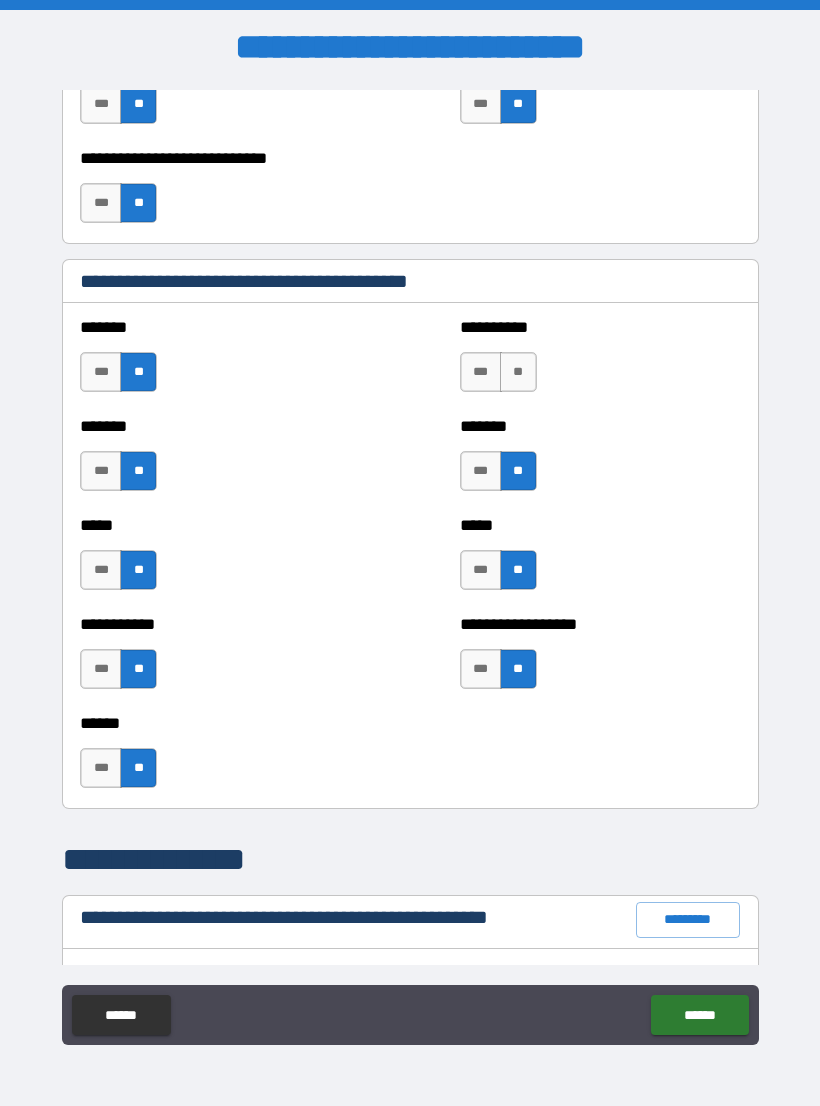 click on "**" at bounding box center (518, 372) 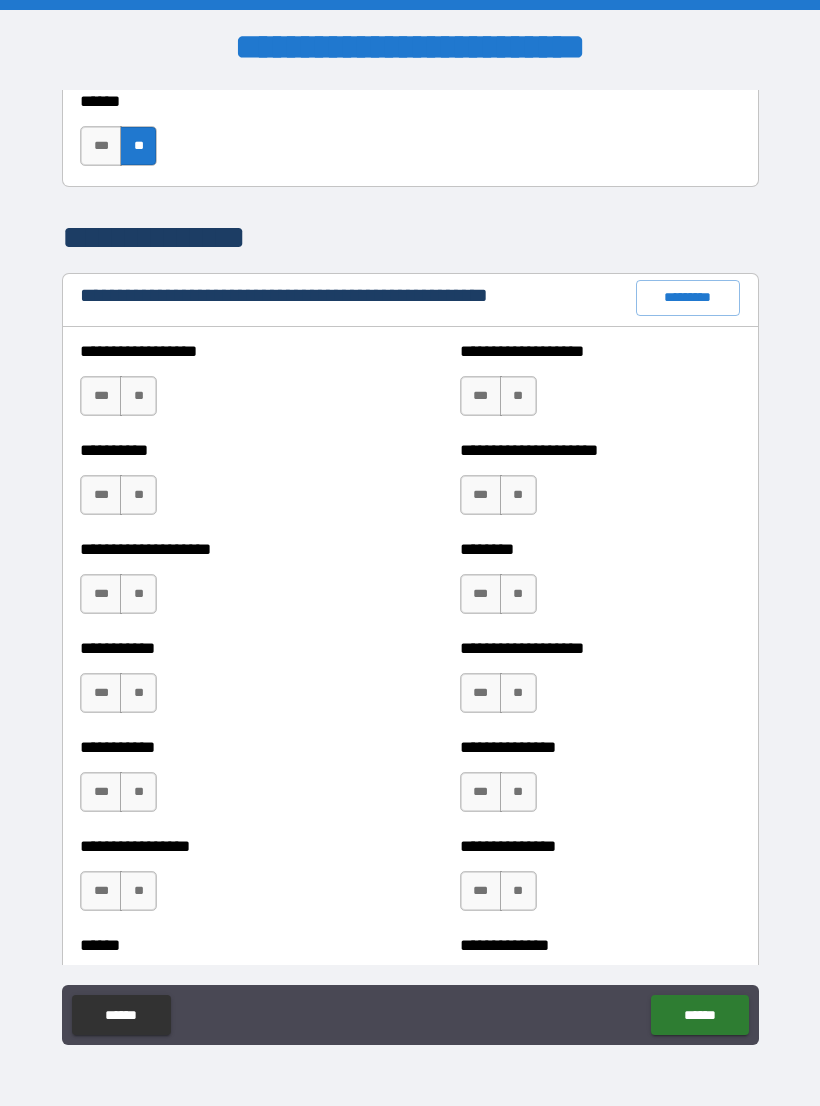 scroll, scrollTop: 2223, scrollLeft: 0, axis: vertical 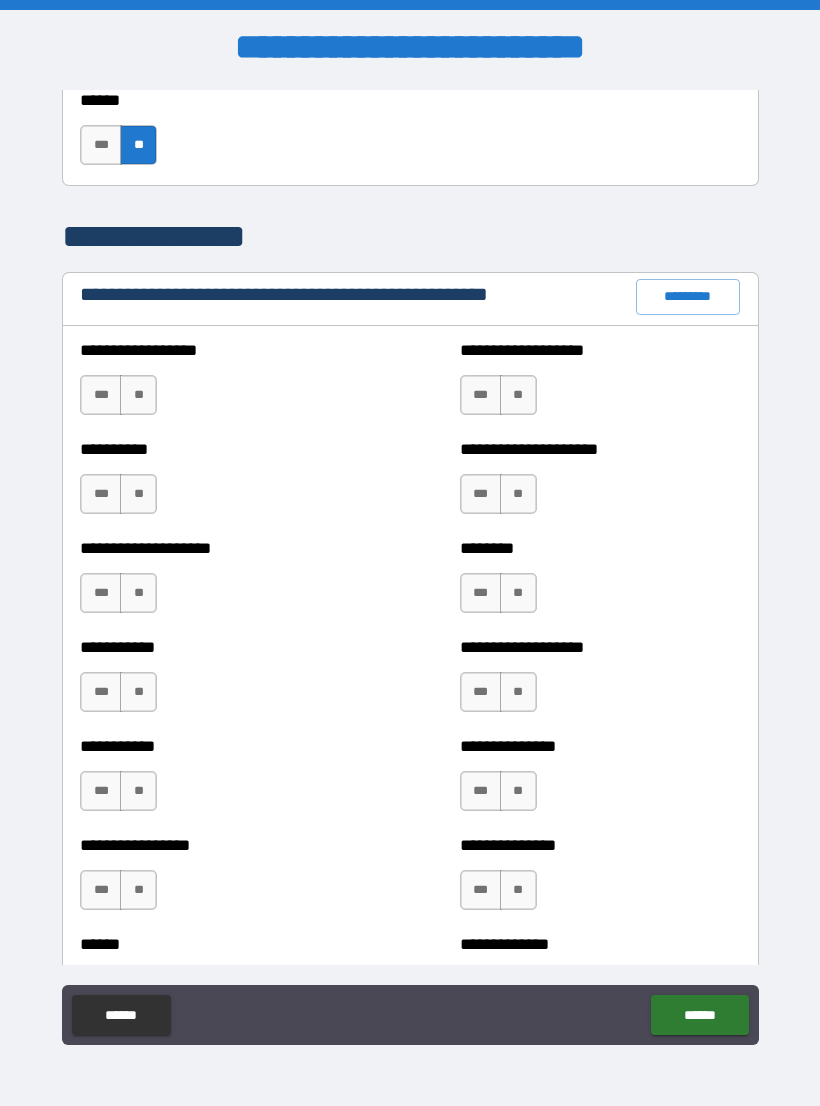 click on "*********" at bounding box center (688, 297) 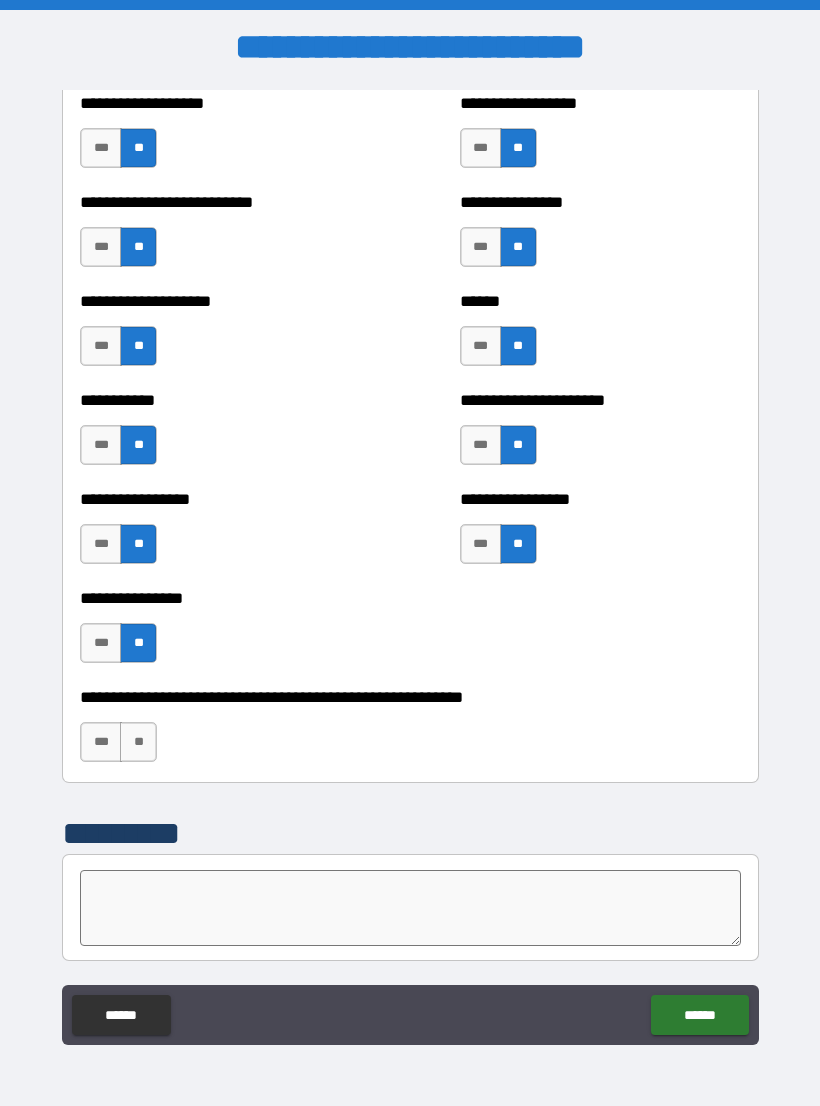 scroll, scrollTop: 5738, scrollLeft: 0, axis: vertical 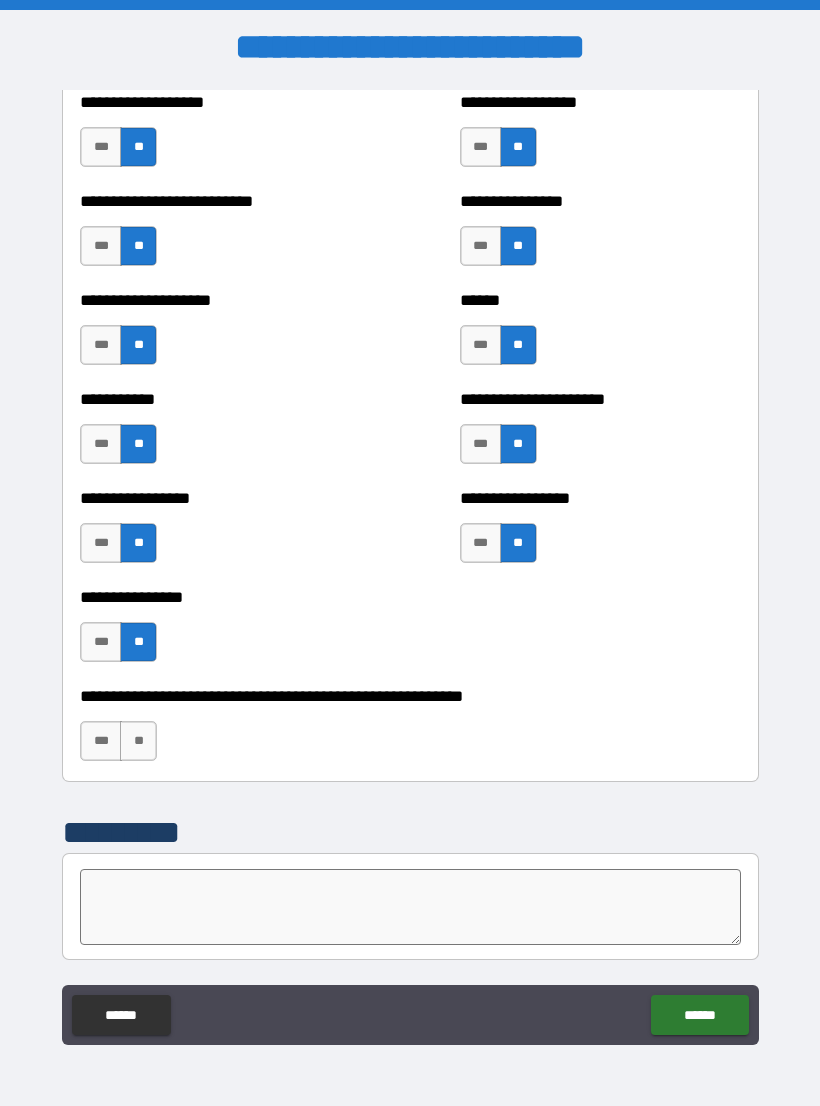 click on "***" at bounding box center (101, 543) 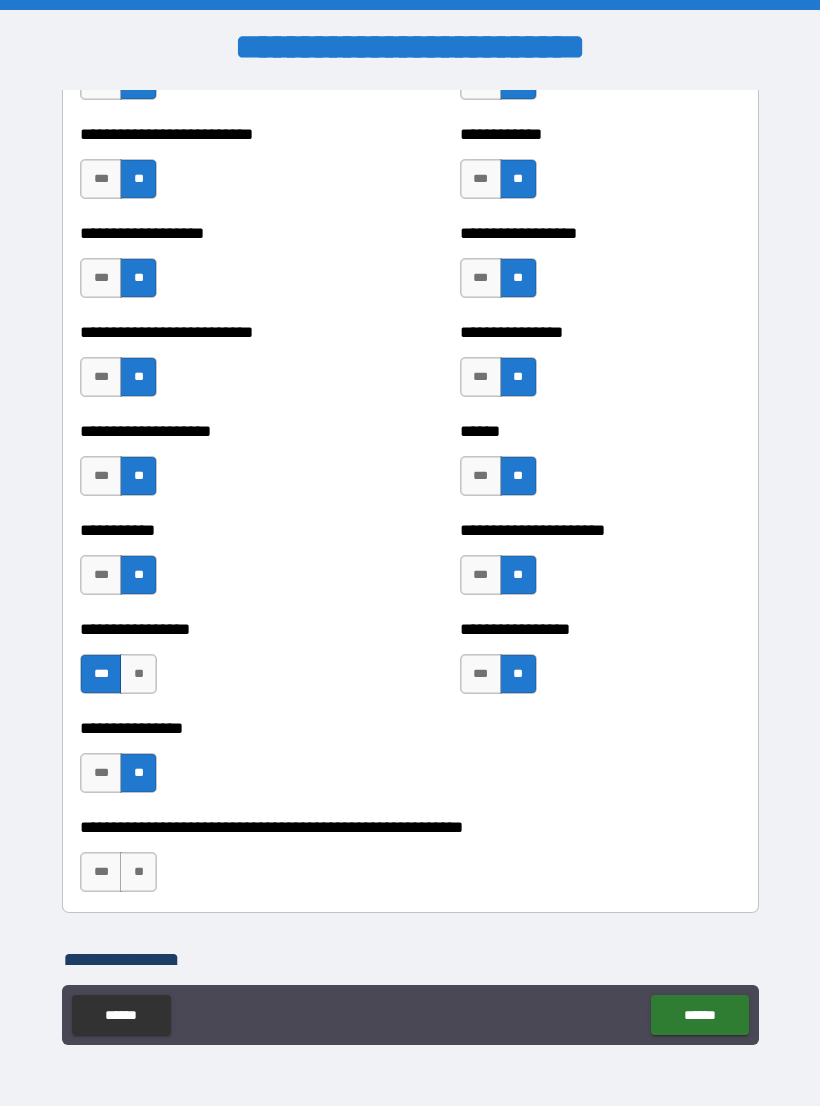 scroll, scrollTop: 5611, scrollLeft: 0, axis: vertical 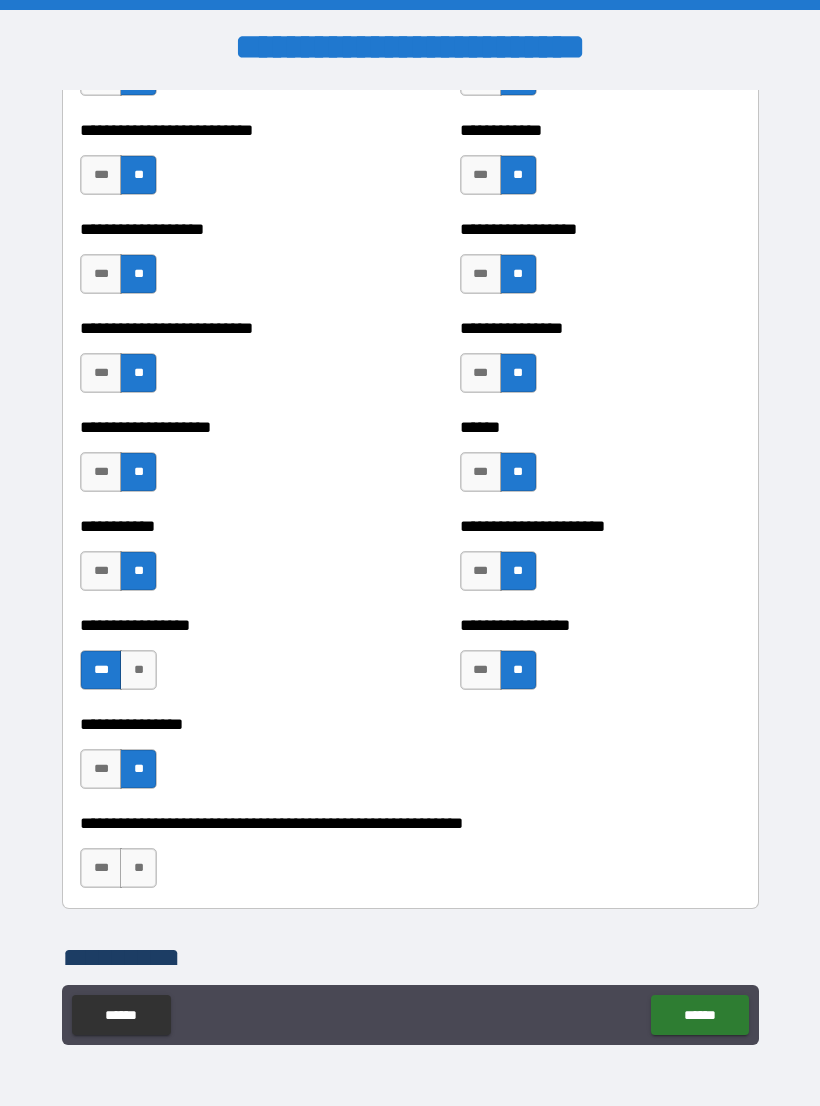 click on "**********" at bounding box center [600, 660] 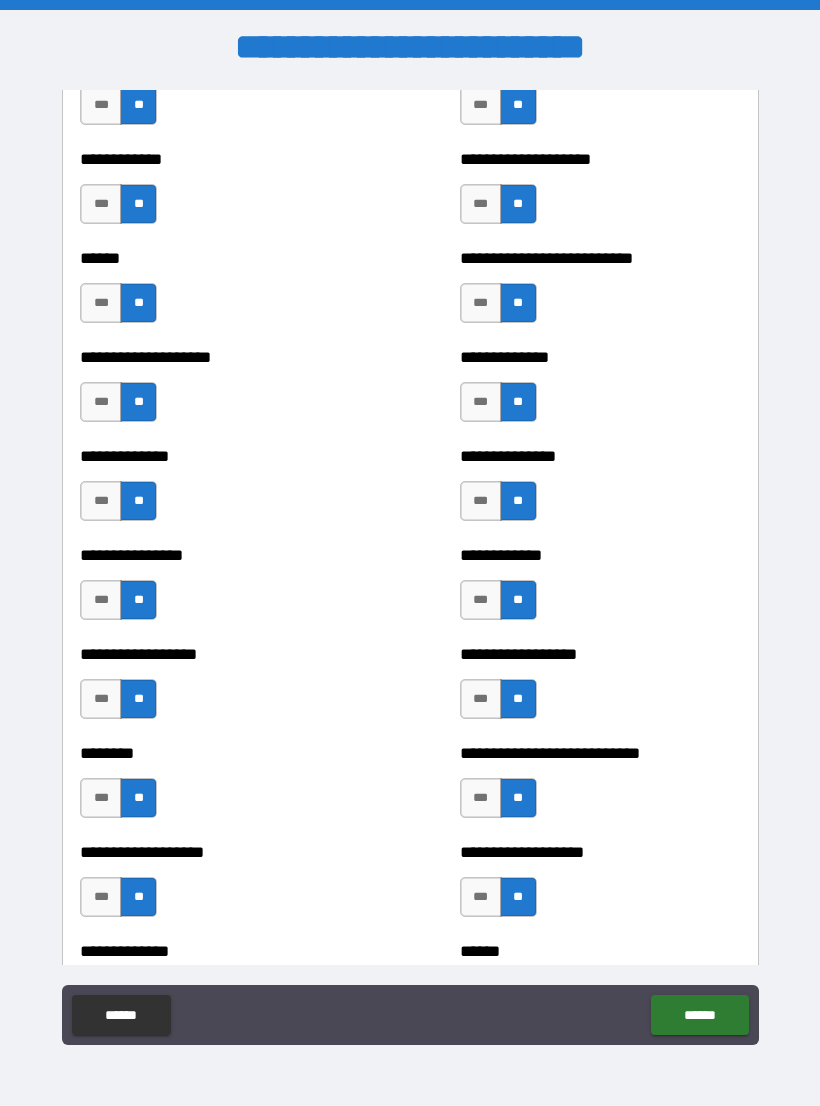 scroll, scrollTop: 3895, scrollLeft: 0, axis: vertical 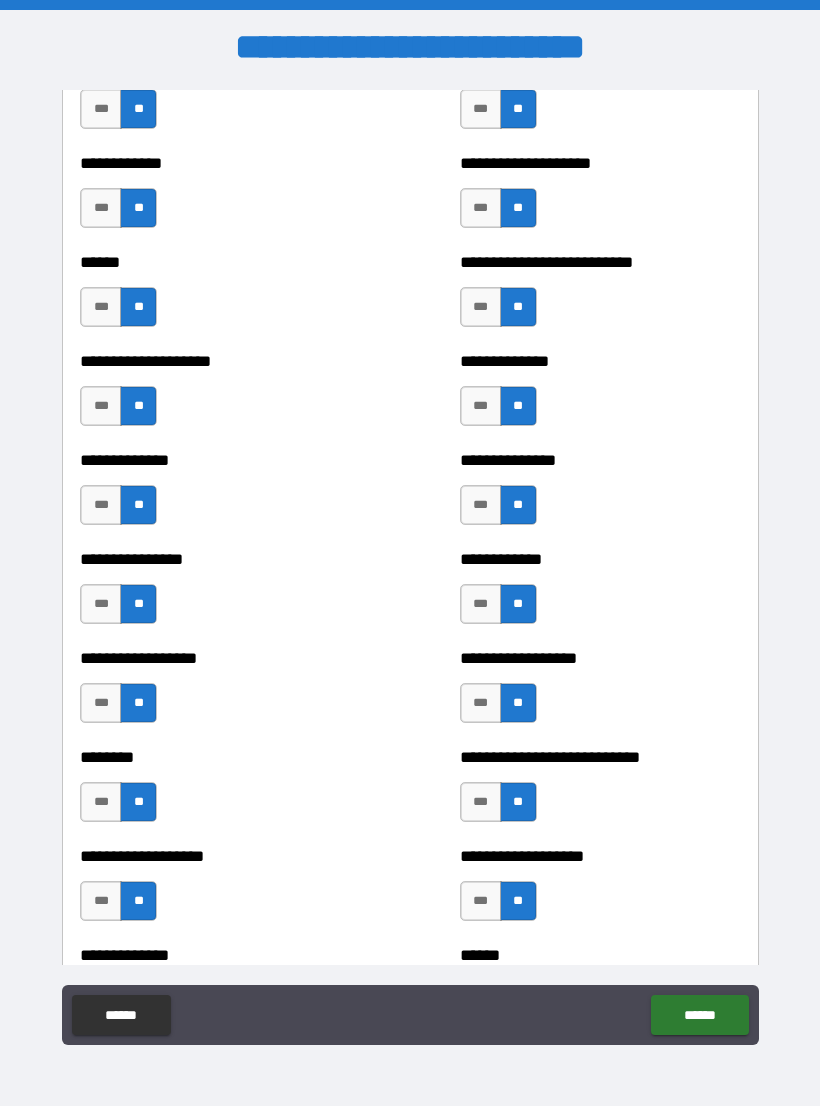 click on "***" at bounding box center (481, 307) 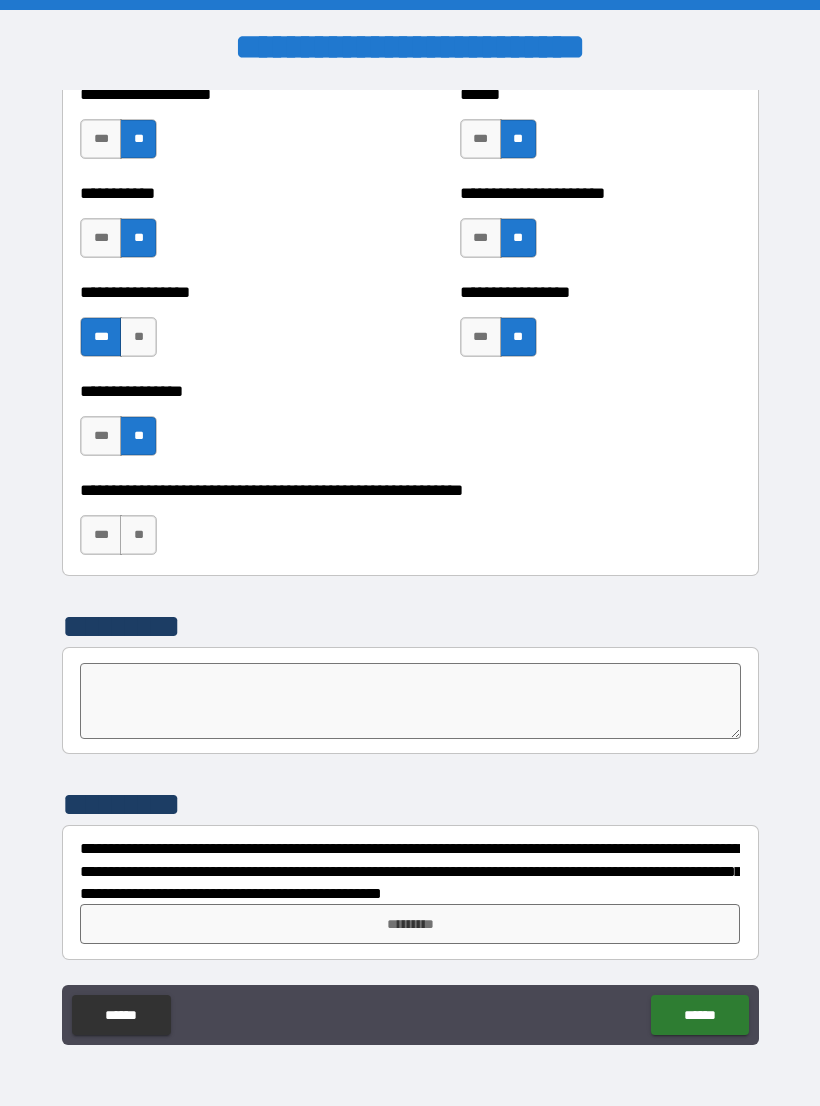 scroll, scrollTop: 5944, scrollLeft: 0, axis: vertical 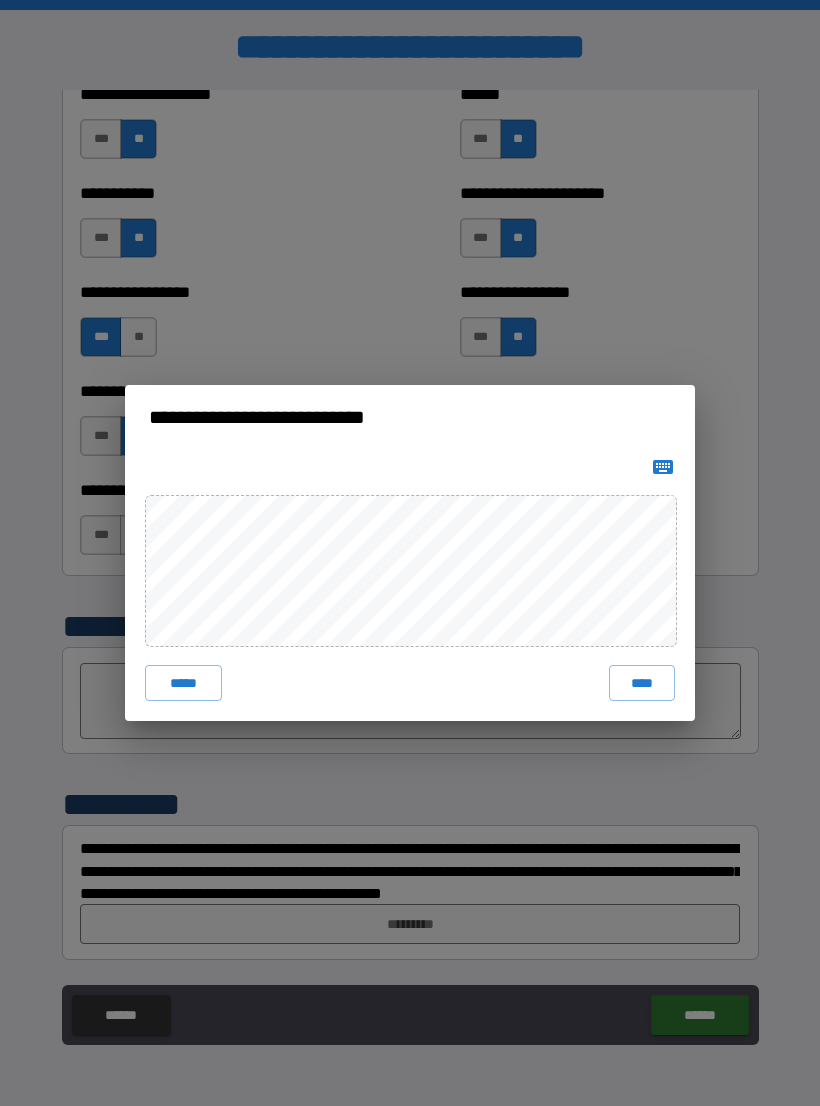 click on "****" at bounding box center (642, 683) 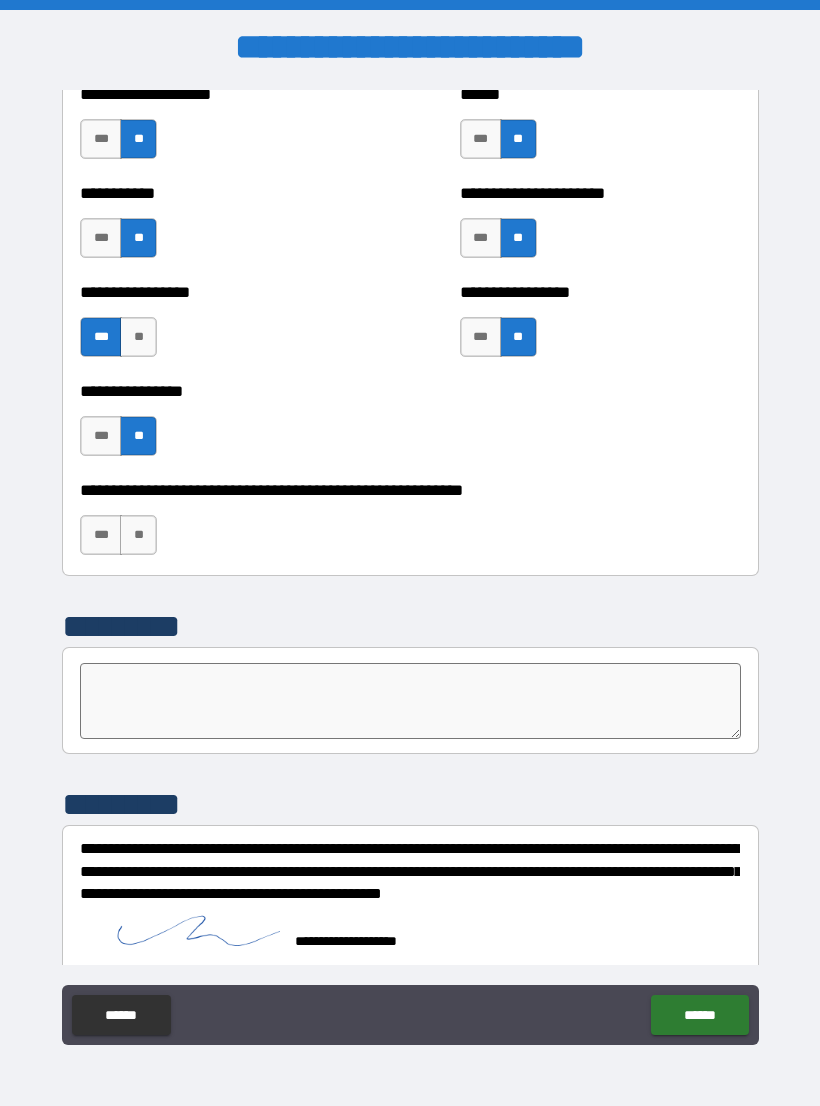 scroll, scrollTop: 5934, scrollLeft: 0, axis: vertical 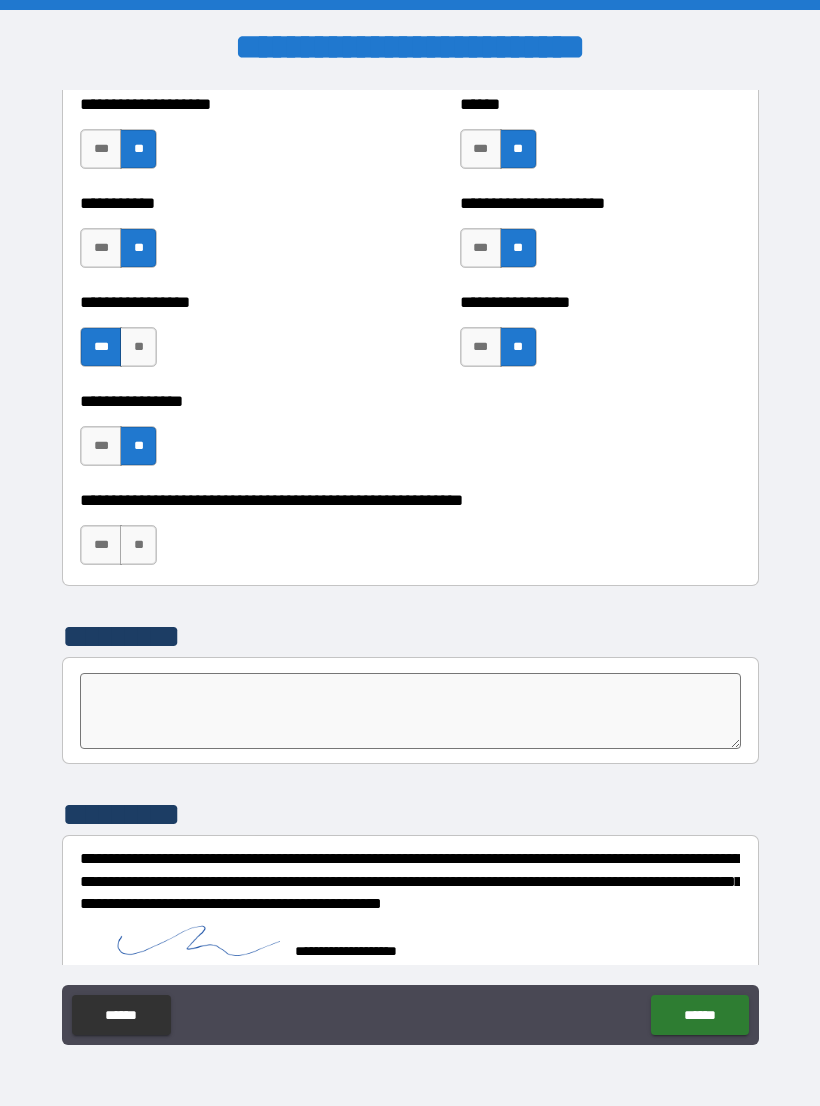 click on "******" at bounding box center [699, 1015] 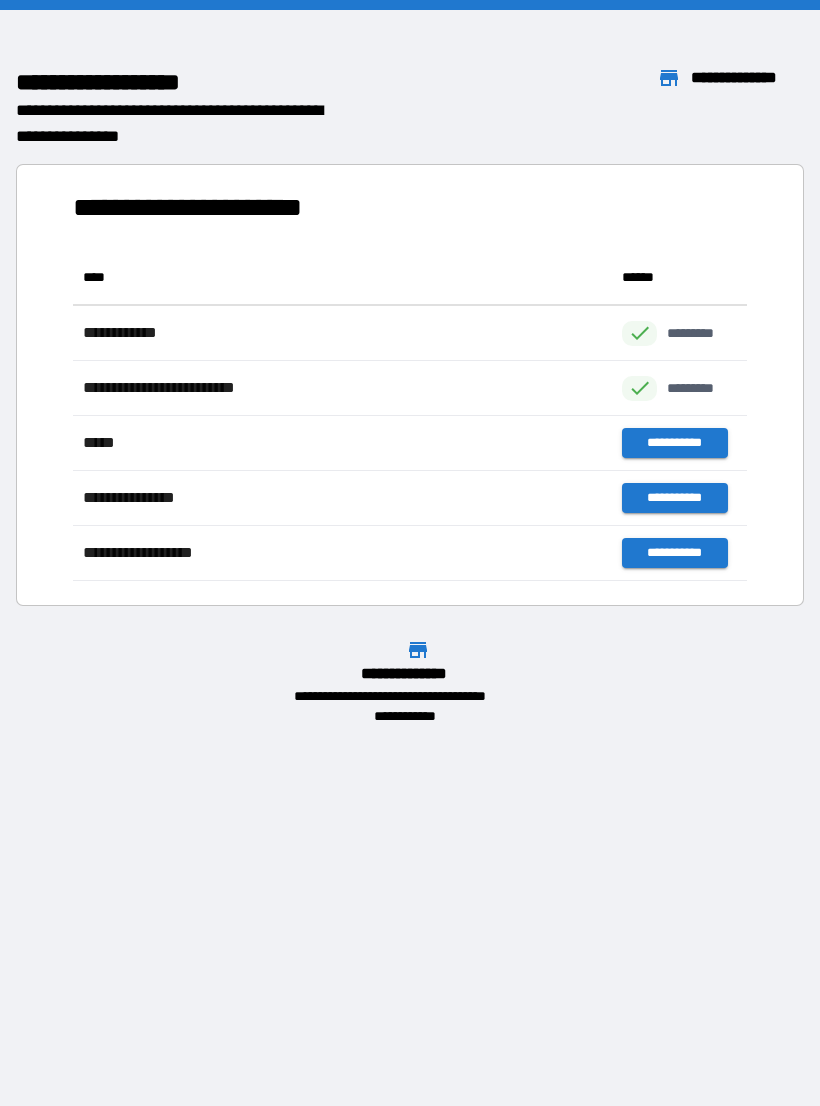 scroll, scrollTop: 1, scrollLeft: 1, axis: both 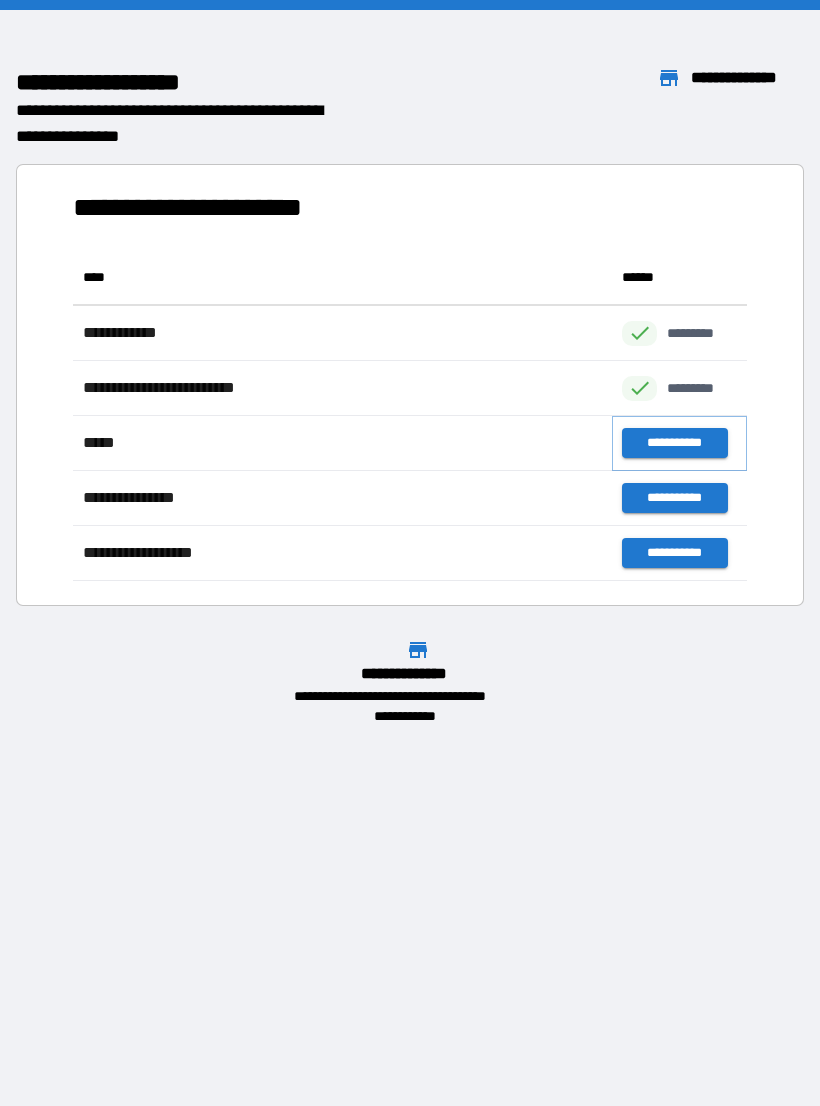 click on "**********" at bounding box center [674, 443] 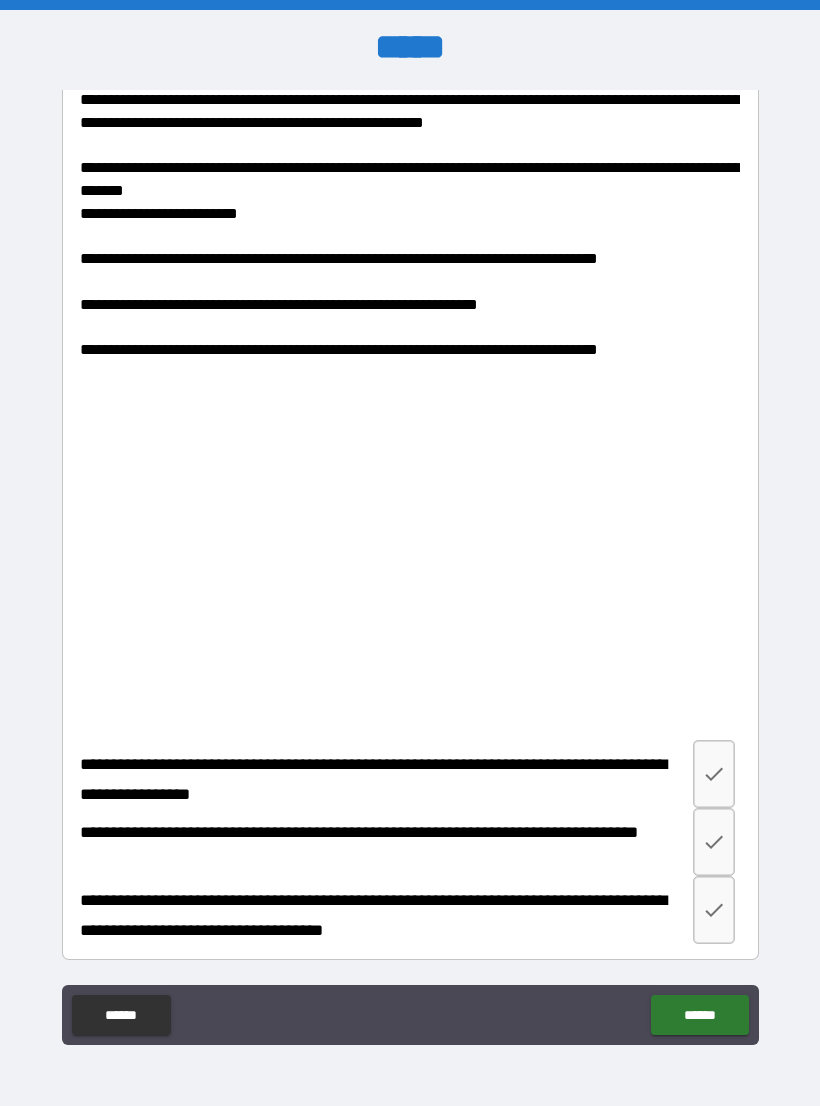 scroll, scrollTop: 3388, scrollLeft: 0, axis: vertical 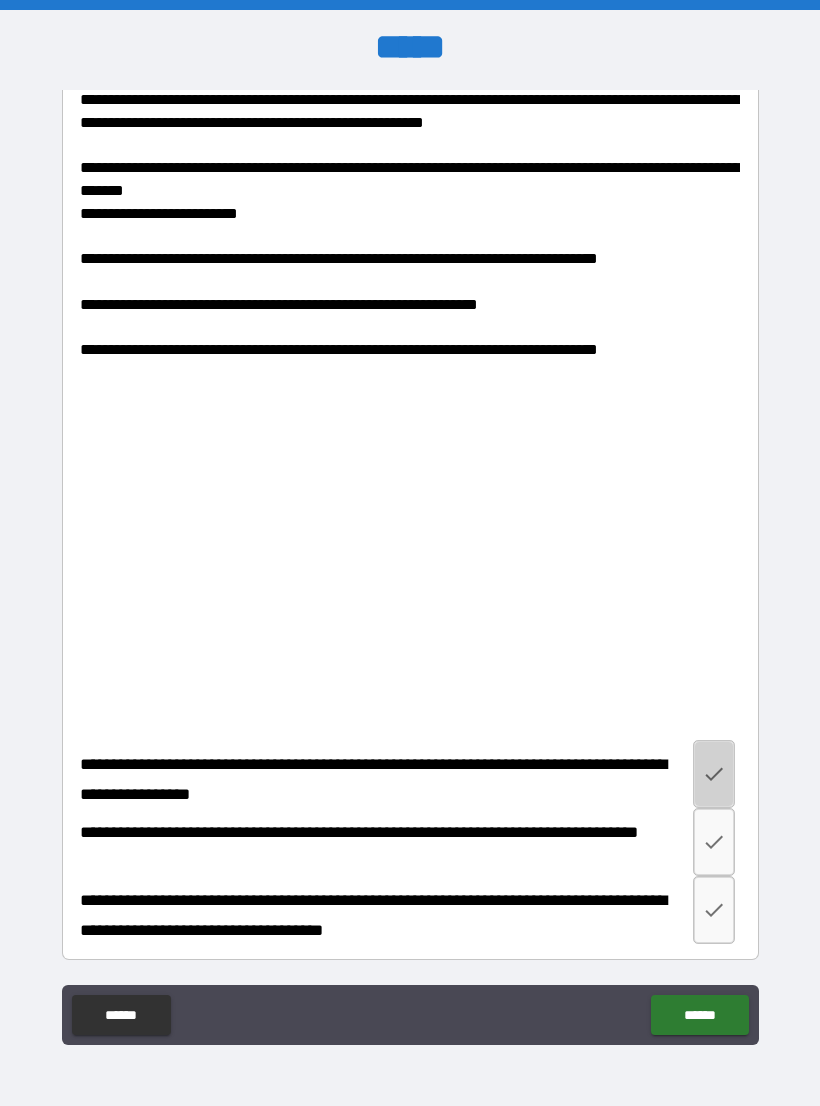 click 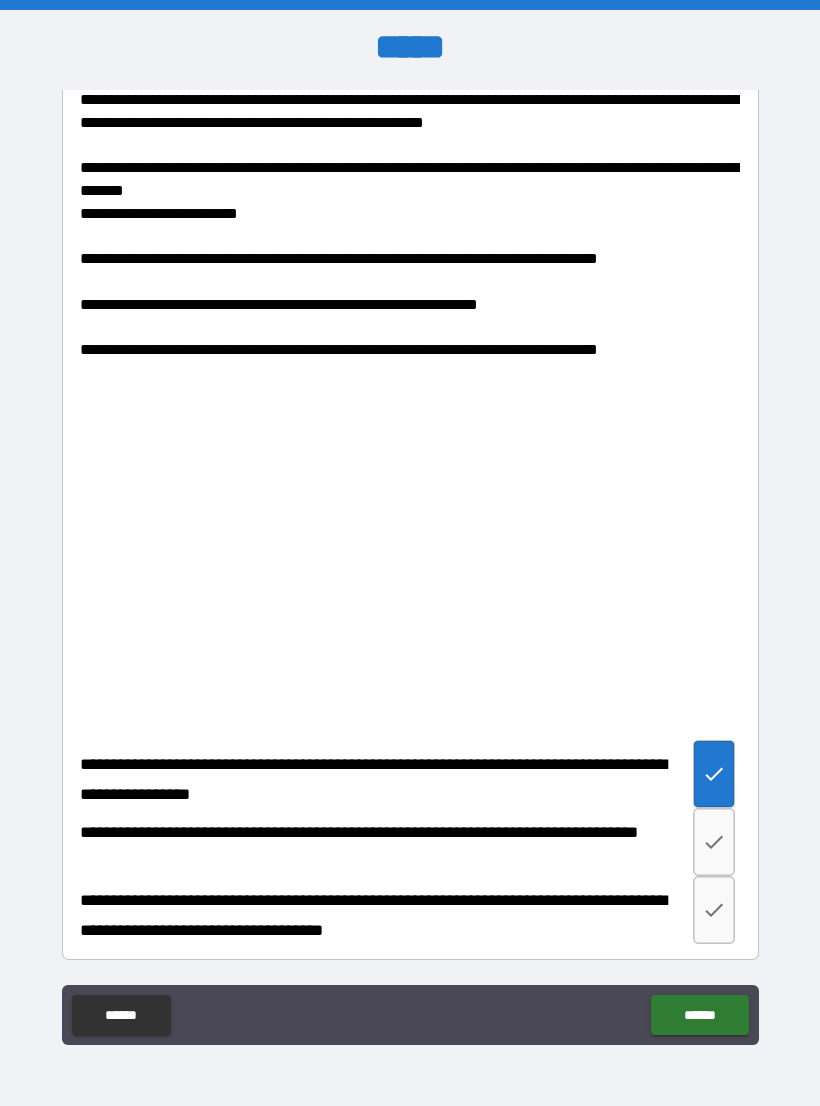 click 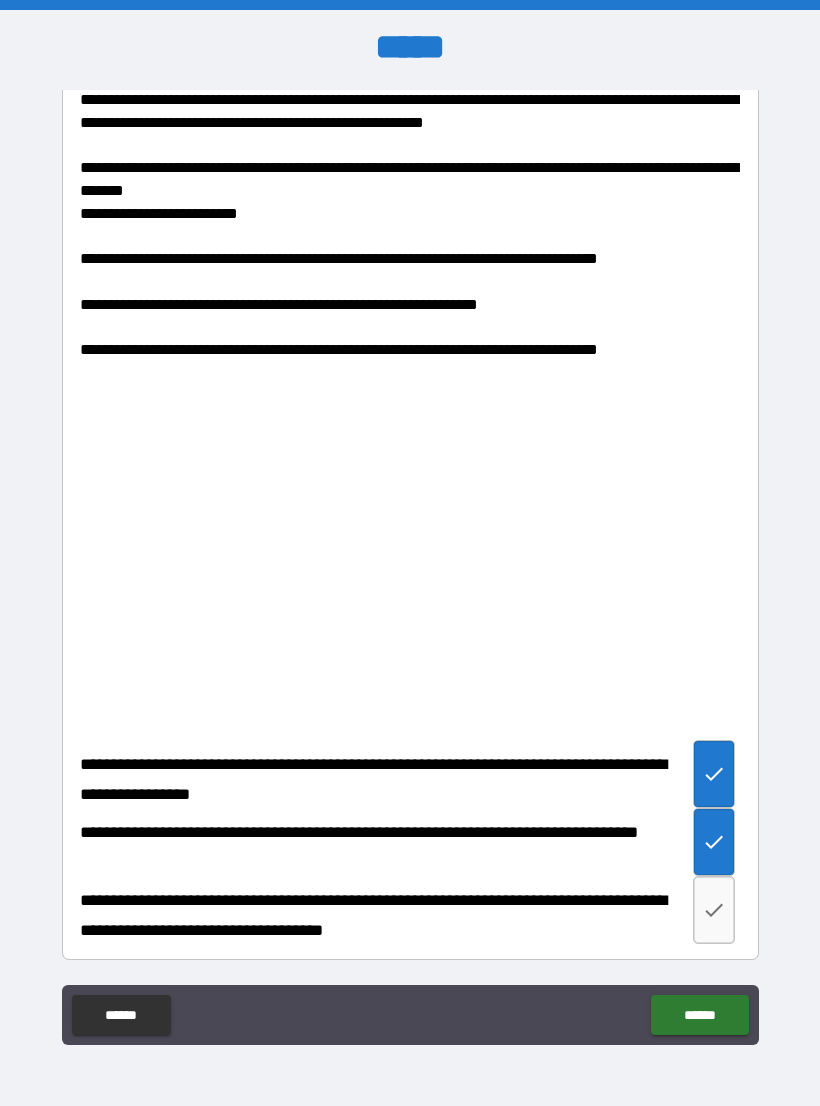 click at bounding box center [714, 910] 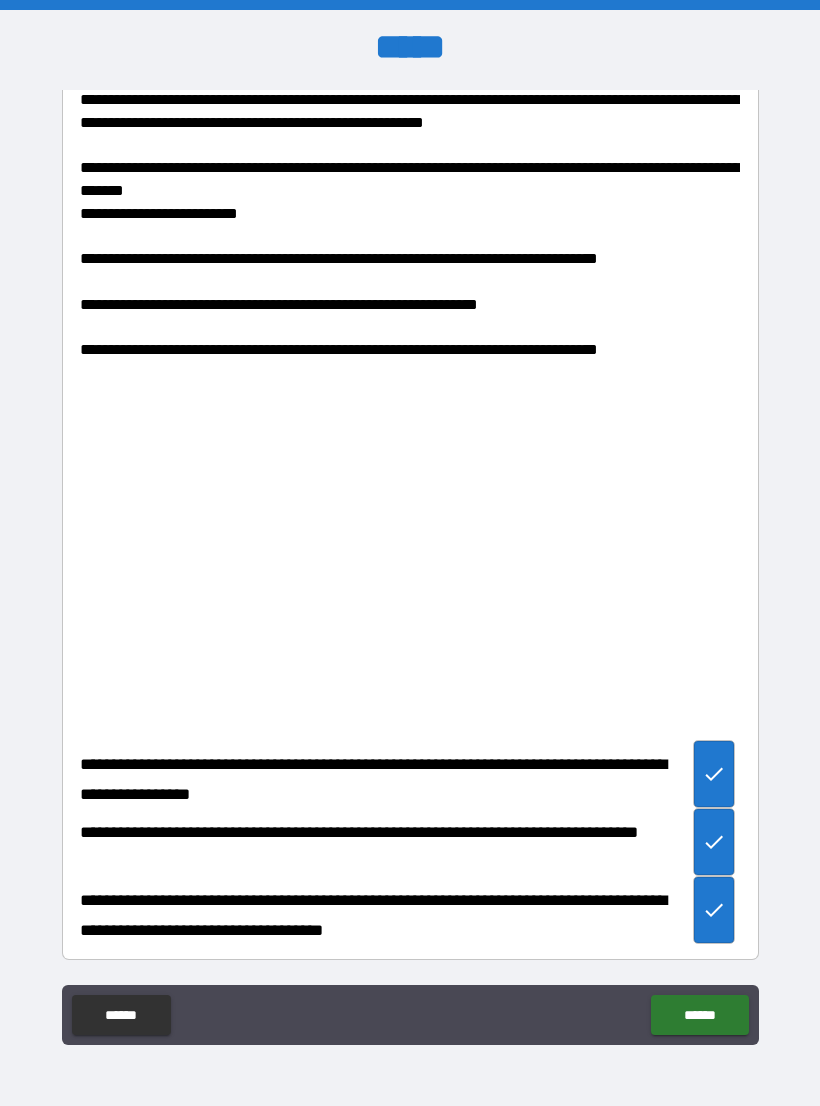 click on "******" at bounding box center [699, 1015] 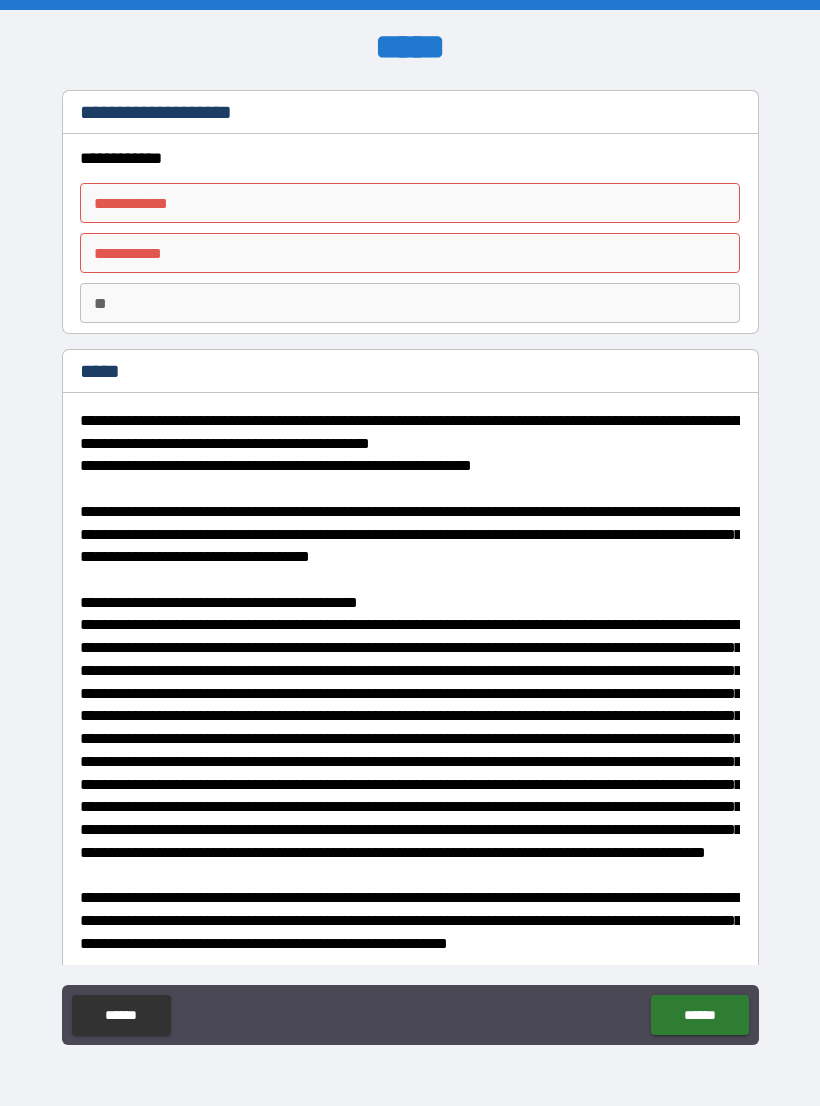 scroll, scrollTop: 0, scrollLeft: 0, axis: both 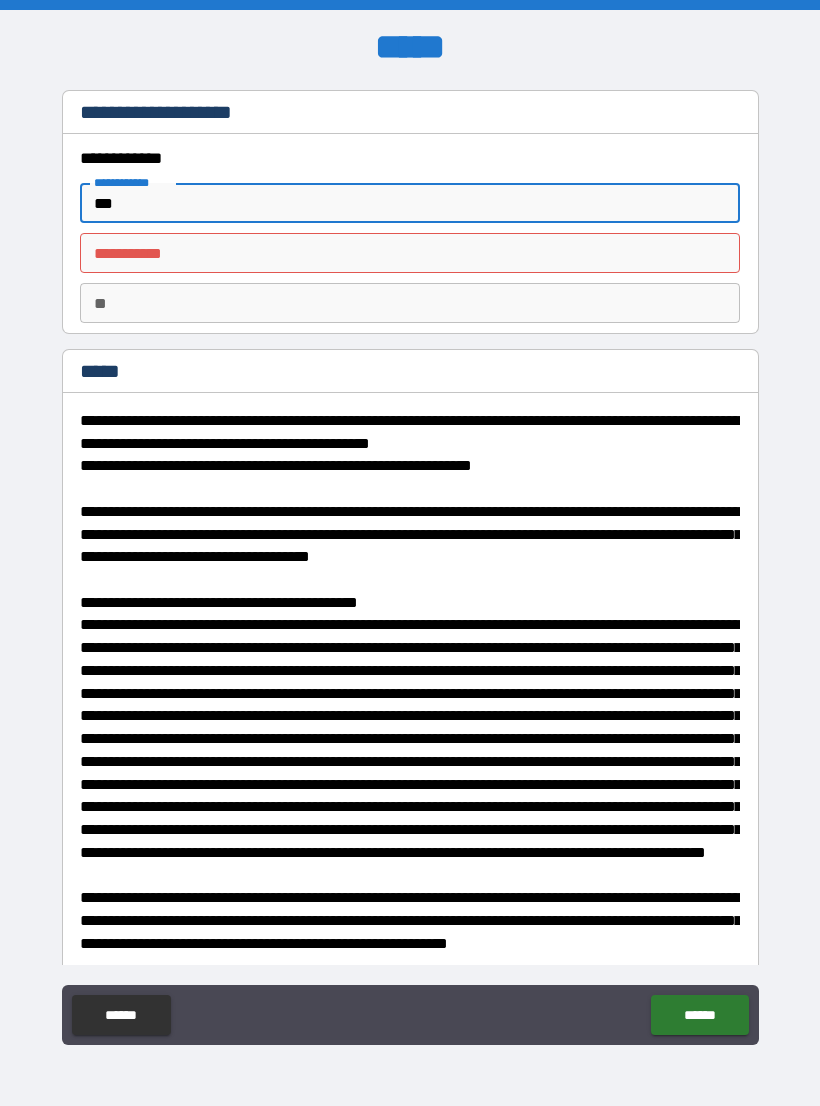 type on "***" 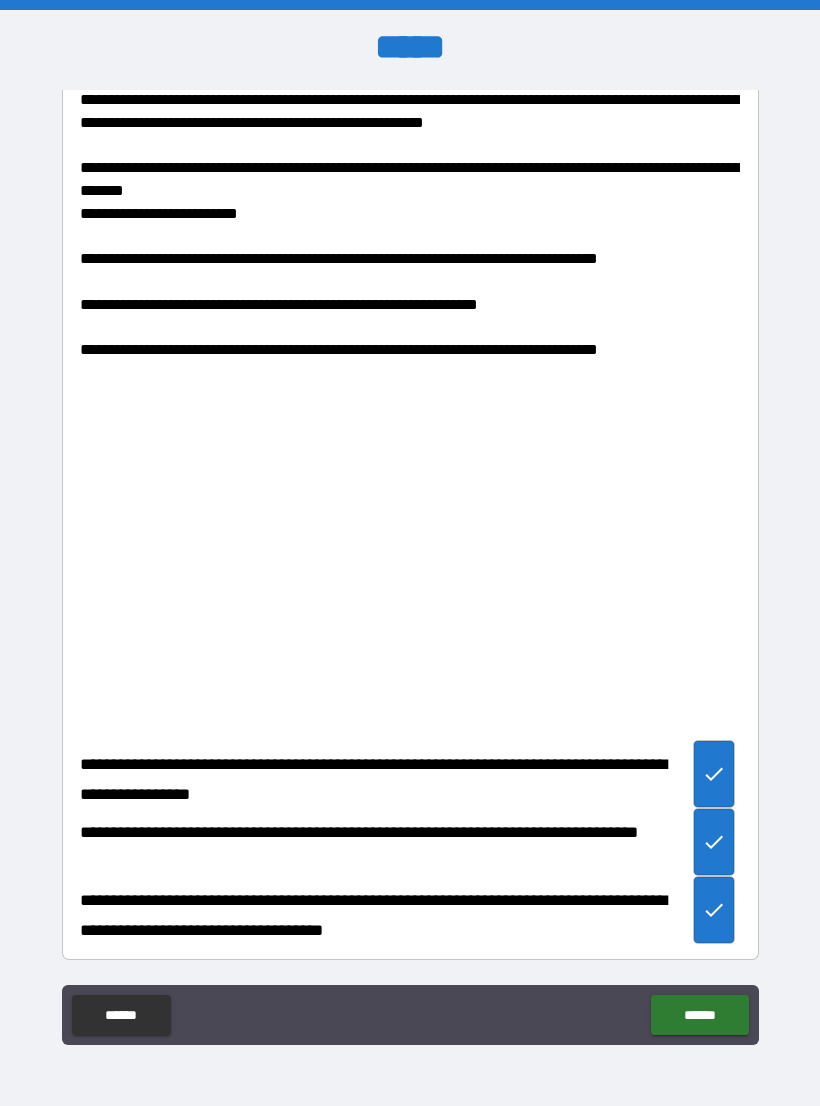 scroll, scrollTop: 3388, scrollLeft: 0, axis: vertical 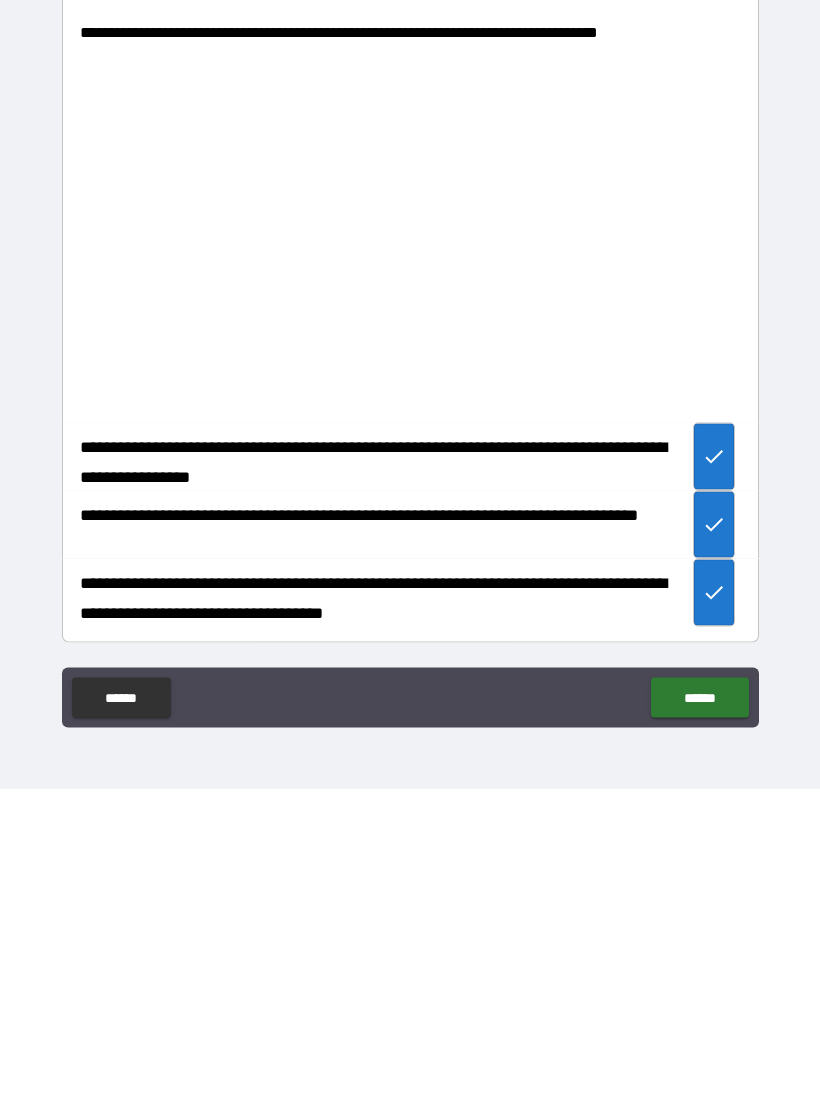 click on "******" at bounding box center (699, 1015) 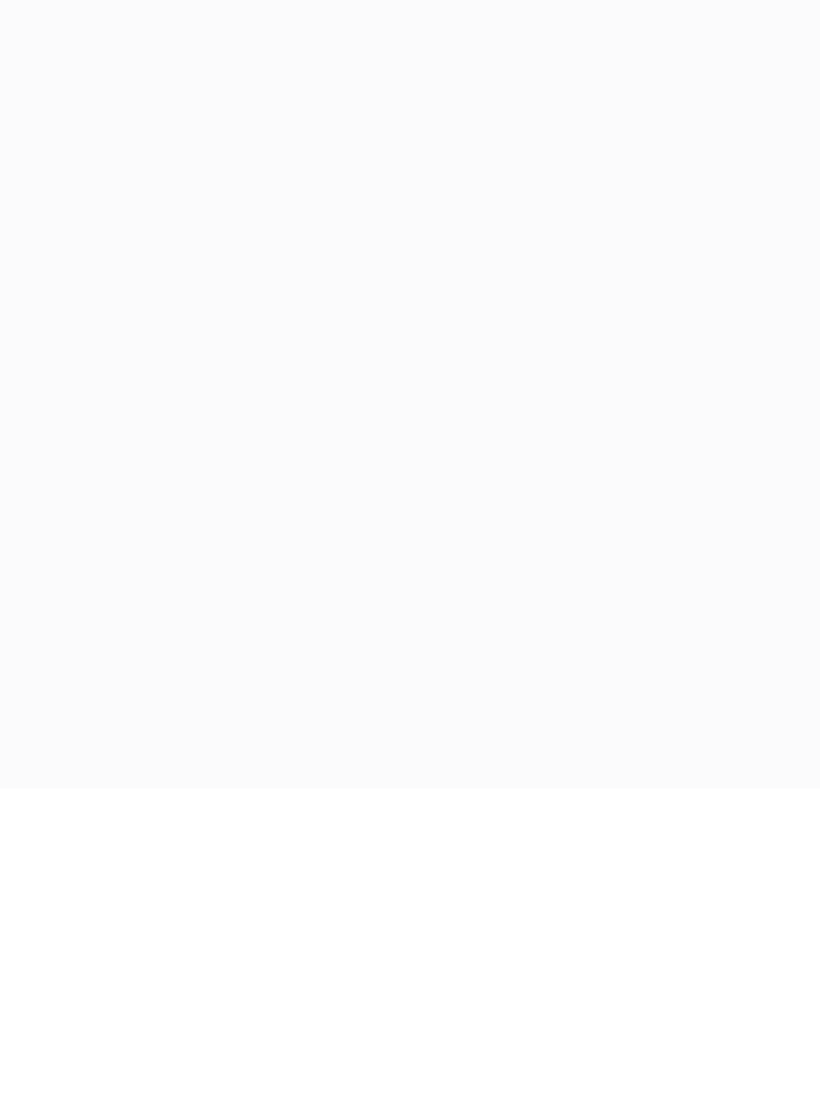 scroll, scrollTop: 31, scrollLeft: 0, axis: vertical 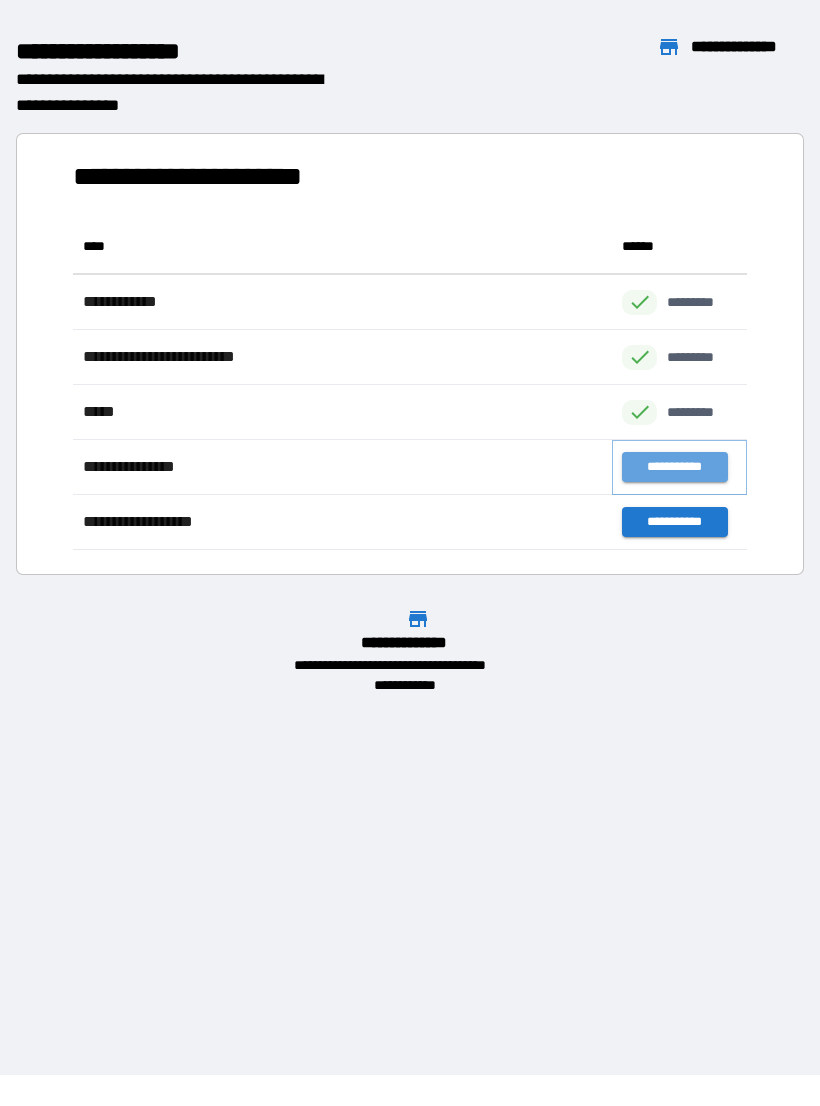 click on "**********" at bounding box center [674, 467] 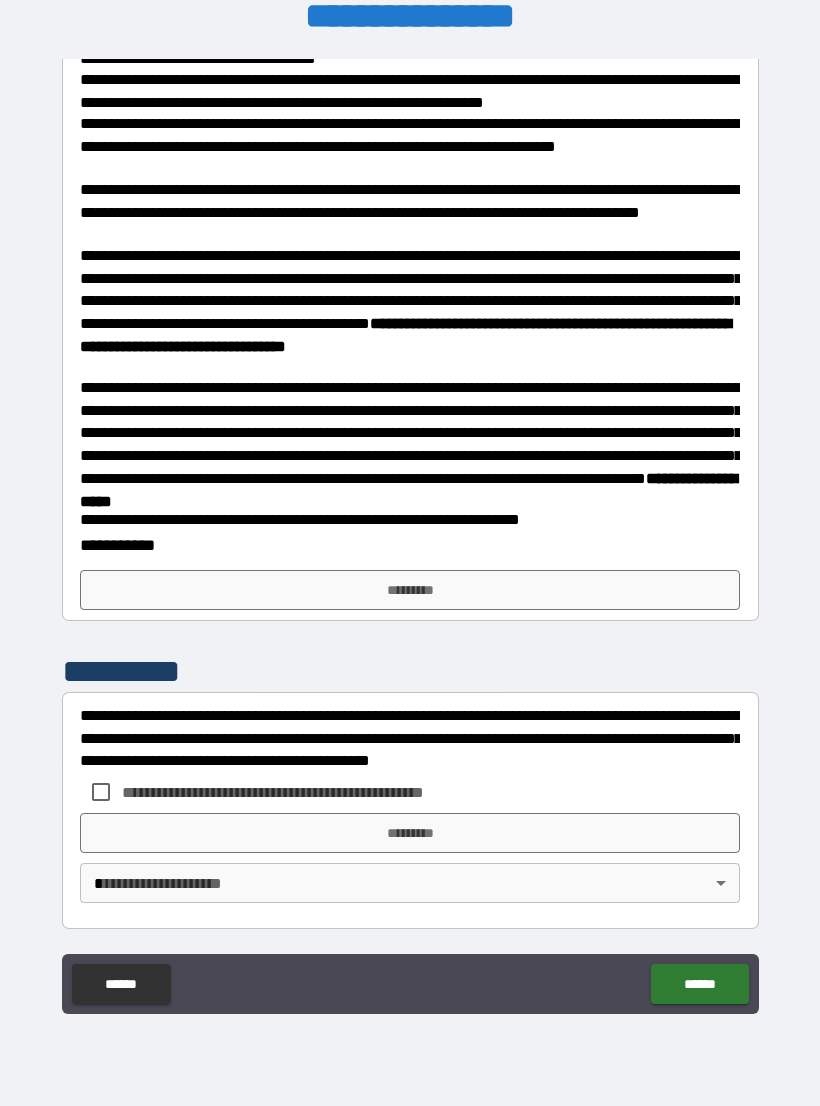 scroll, scrollTop: 426, scrollLeft: 0, axis: vertical 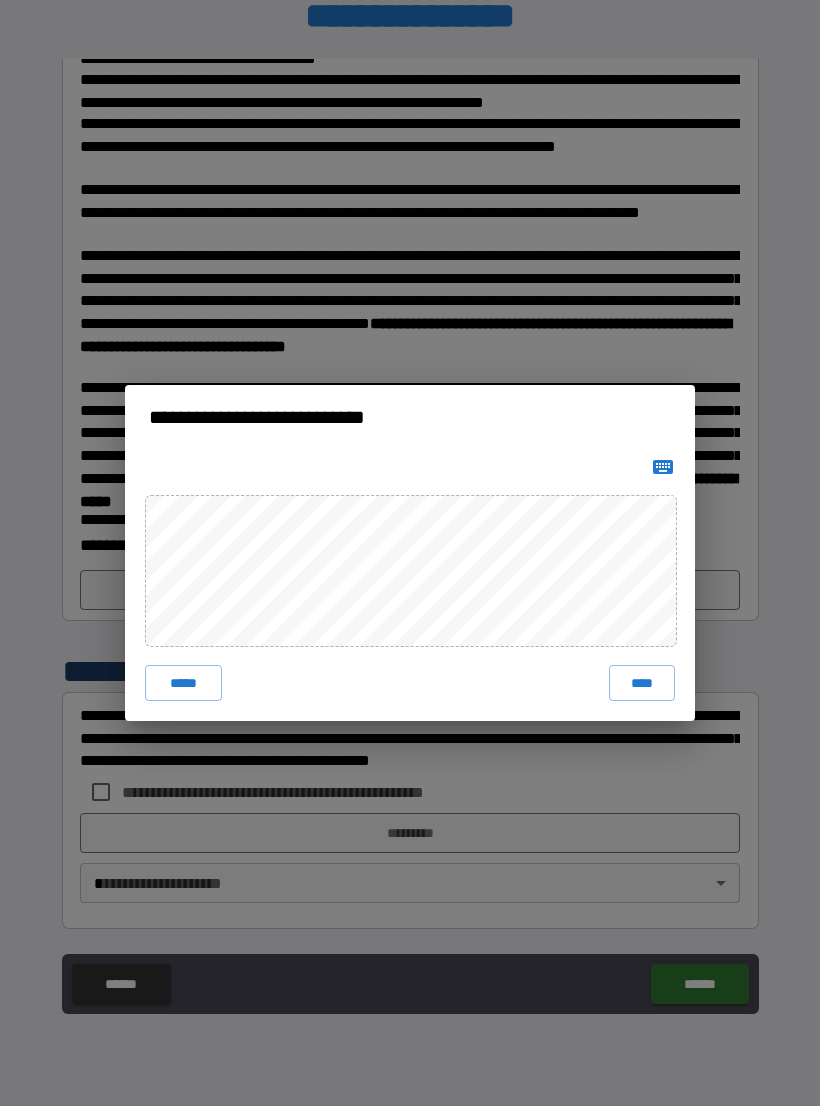 click on "****" at bounding box center (642, 683) 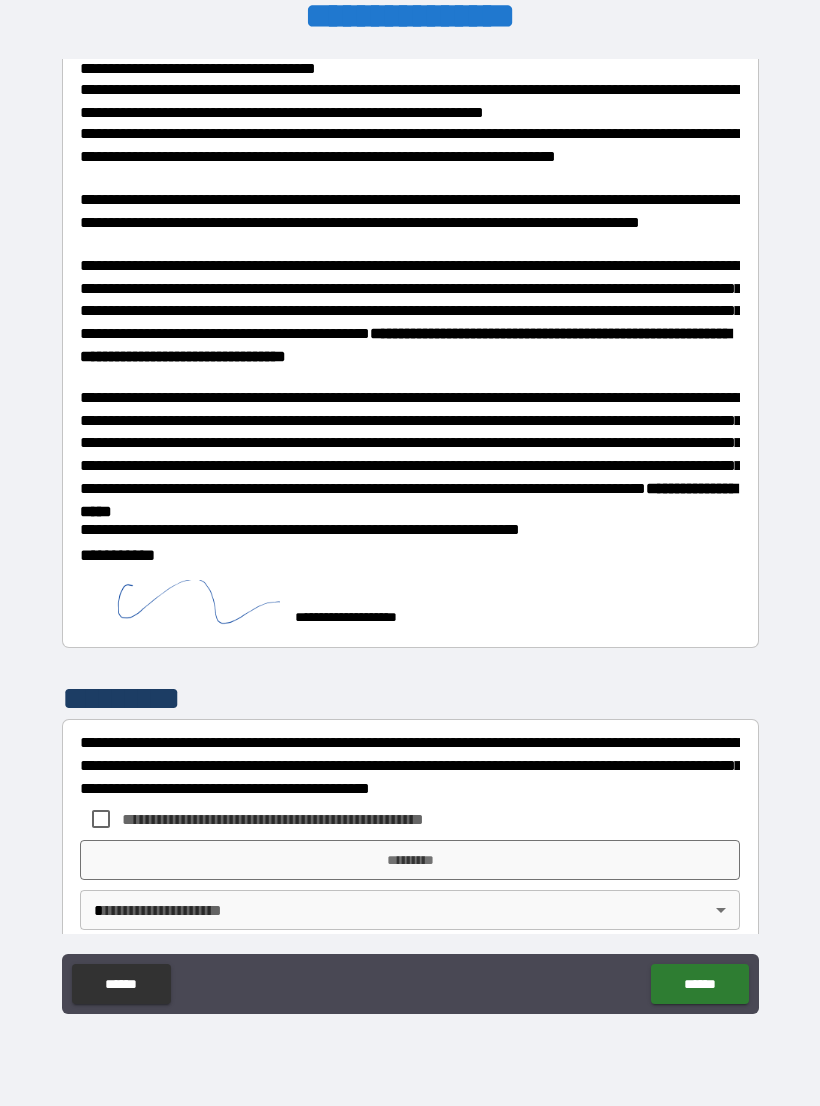click on "******" at bounding box center [699, 984] 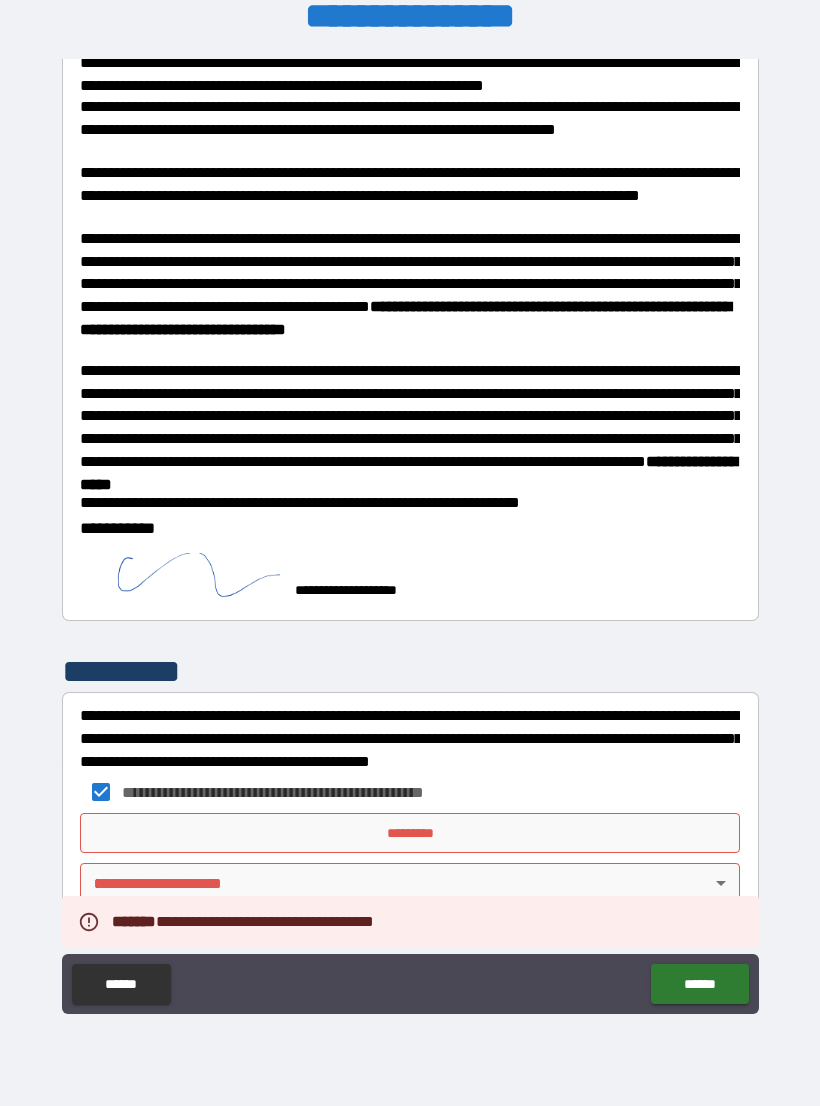 scroll, scrollTop: 443, scrollLeft: 0, axis: vertical 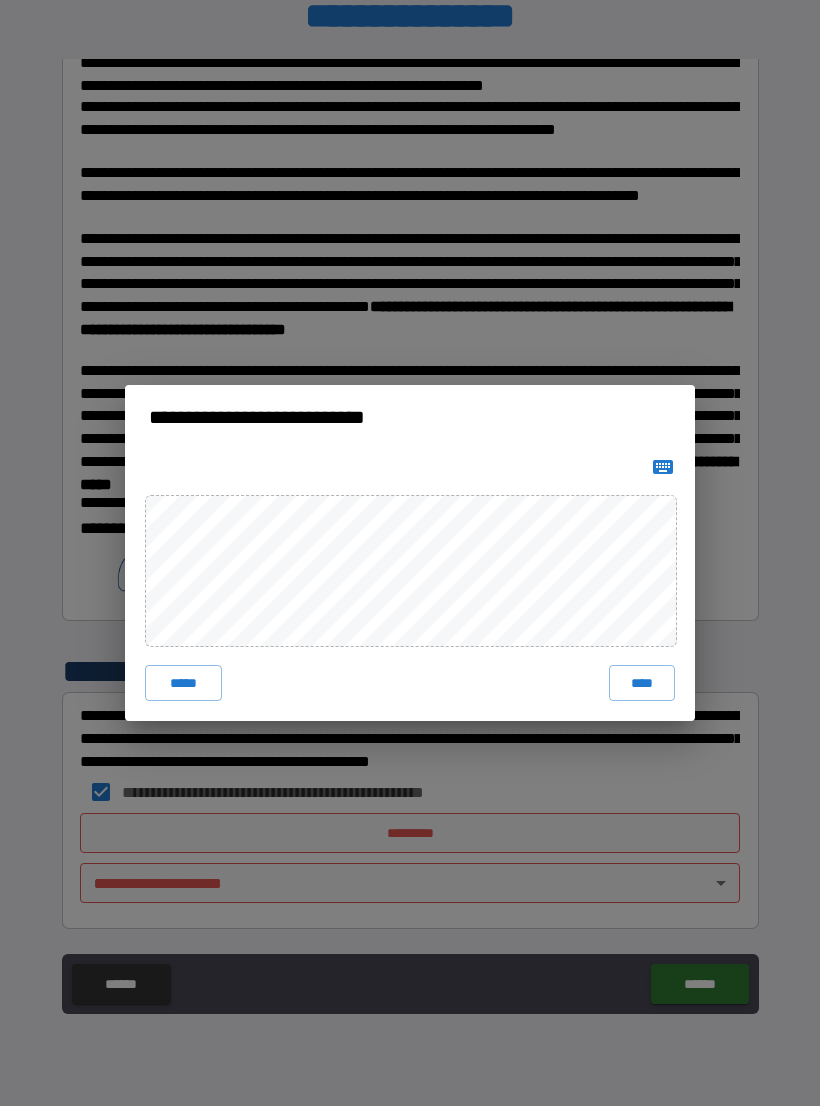 click on "****" at bounding box center [642, 683] 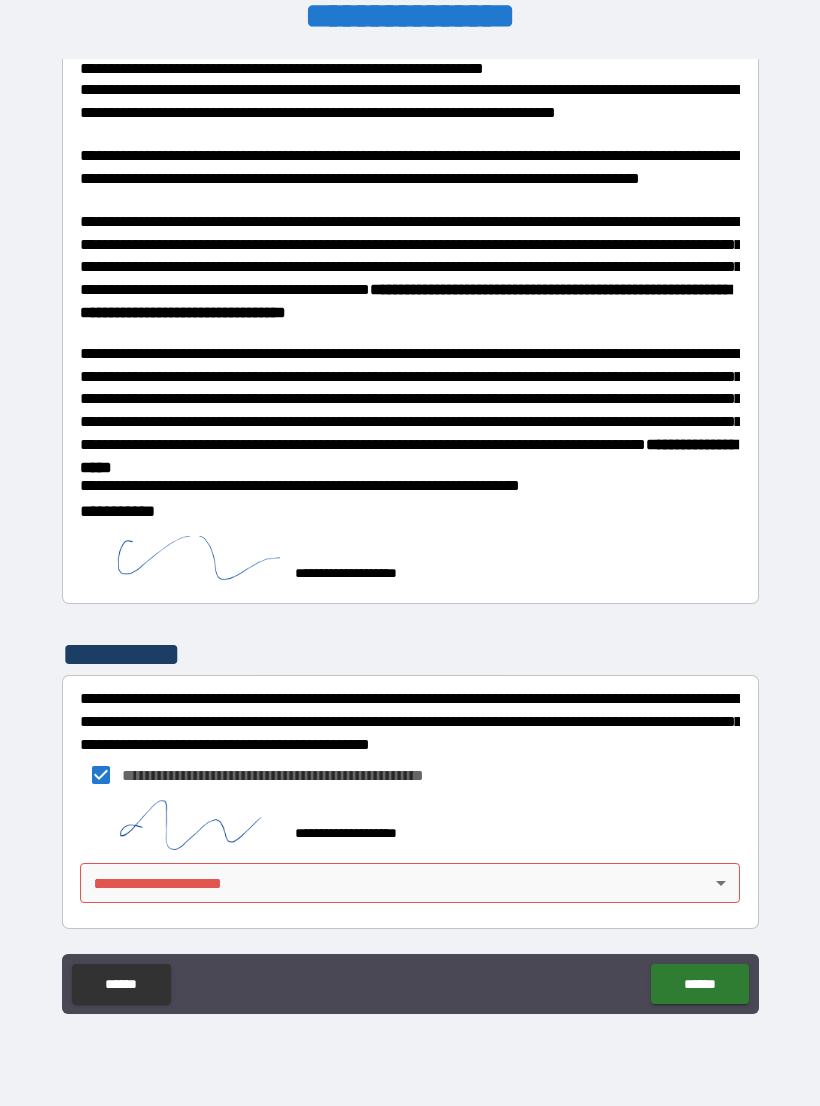 scroll, scrollTop: 460, scrollLeft: 0, axis: vertical 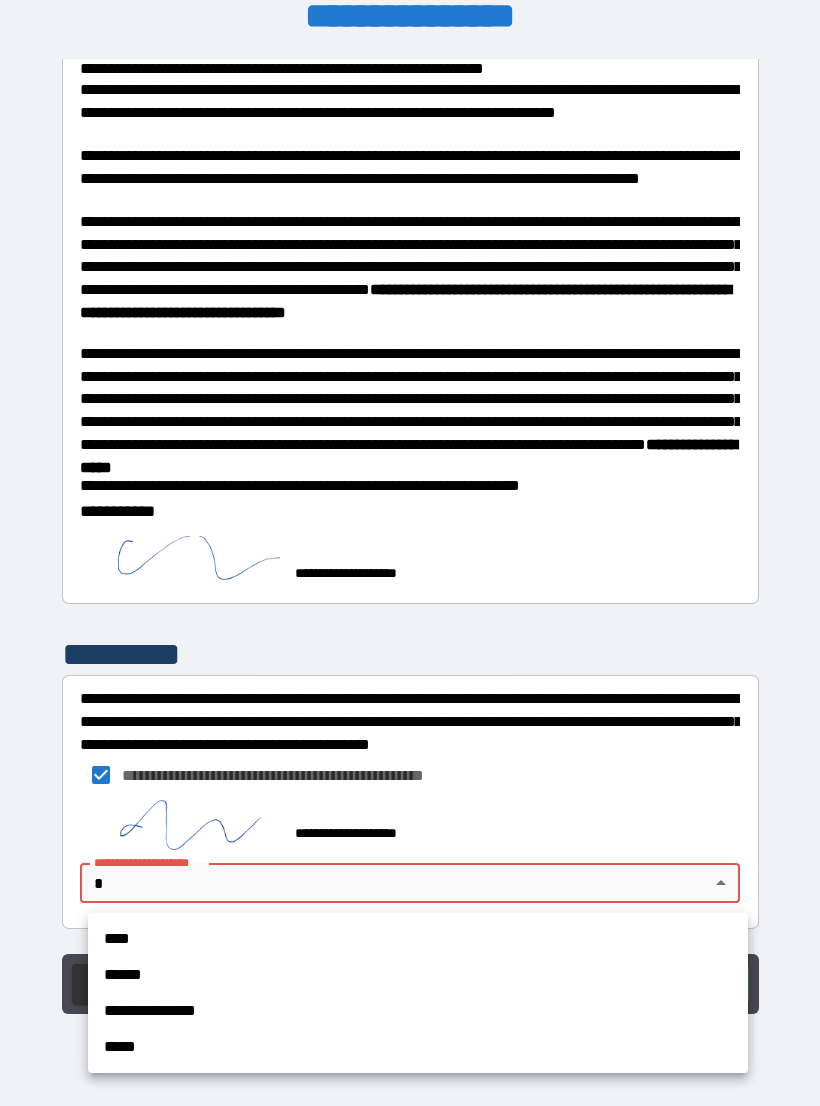 click on "****" at bounding box center [418, 939] 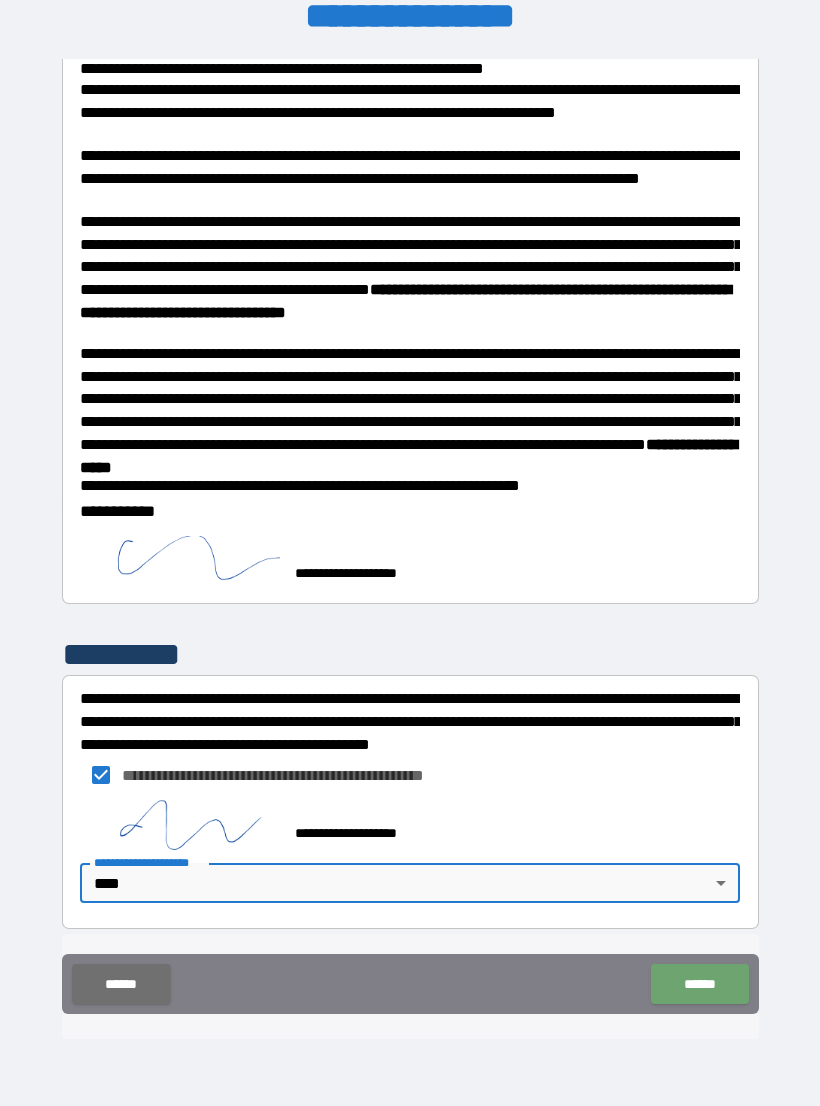 click on "******" at bounding box center (699, 984) 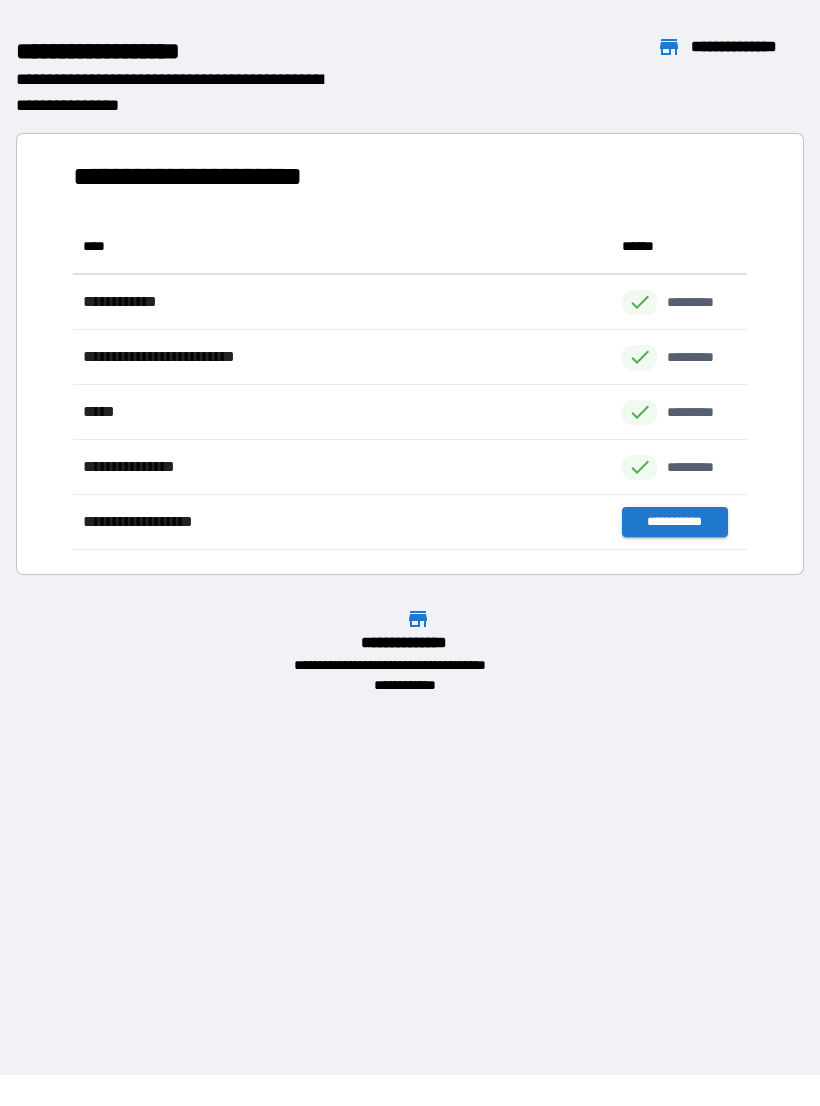scroll, scrollTop: 331, scrollLeft: 674, axis: both 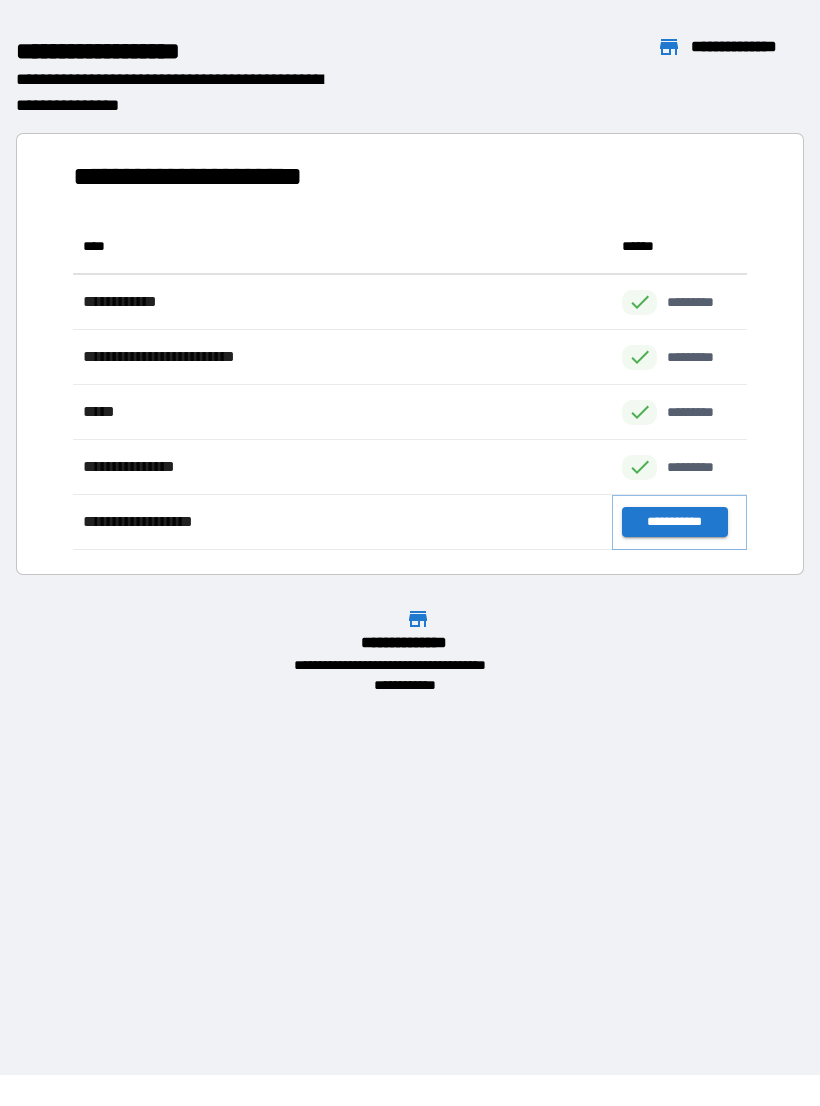 click on "**********" at bounding box center (674, 522) 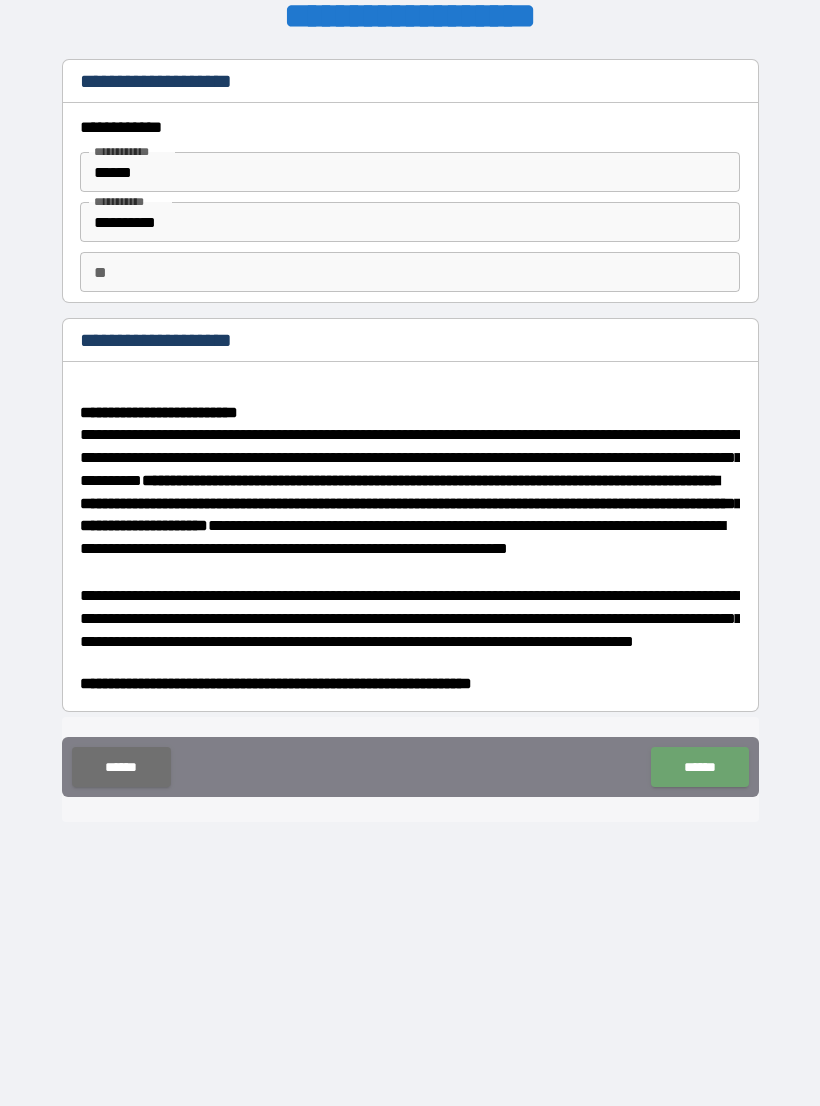 click on "******" at bounding box center [699, 767] 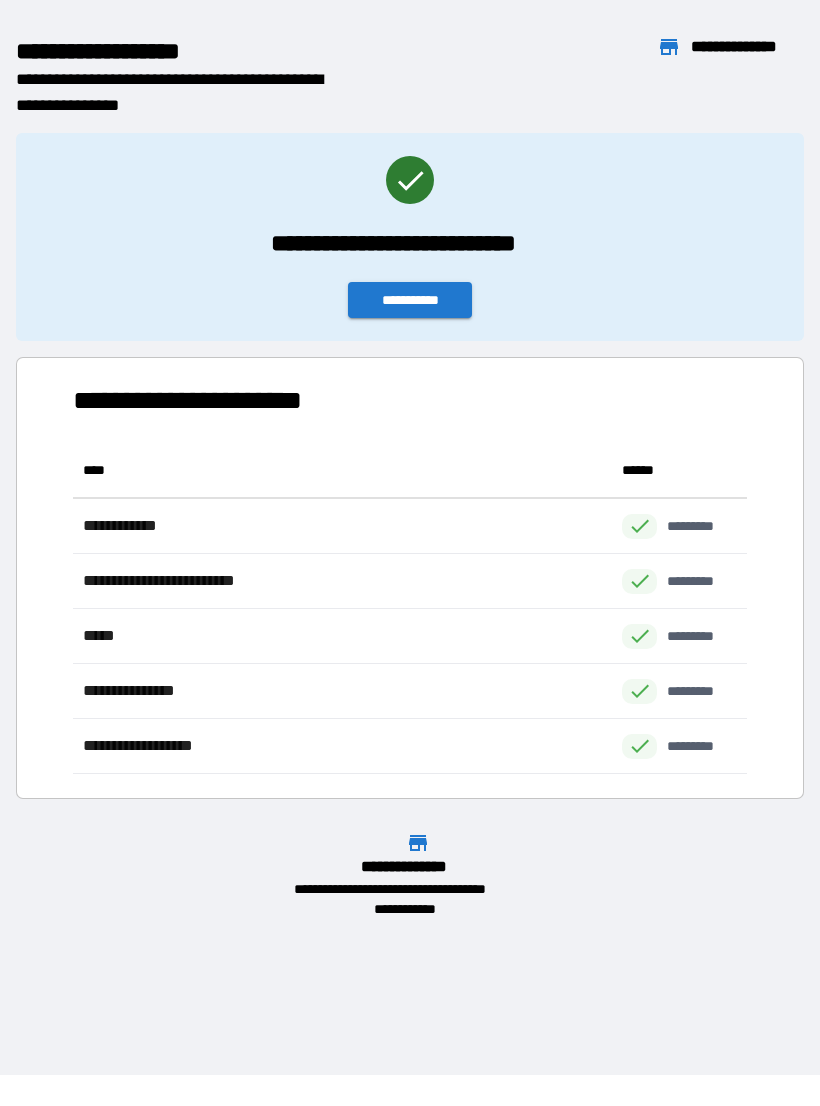 scroll, scrollTop: 331, scrollLeft: 674, axis: both 